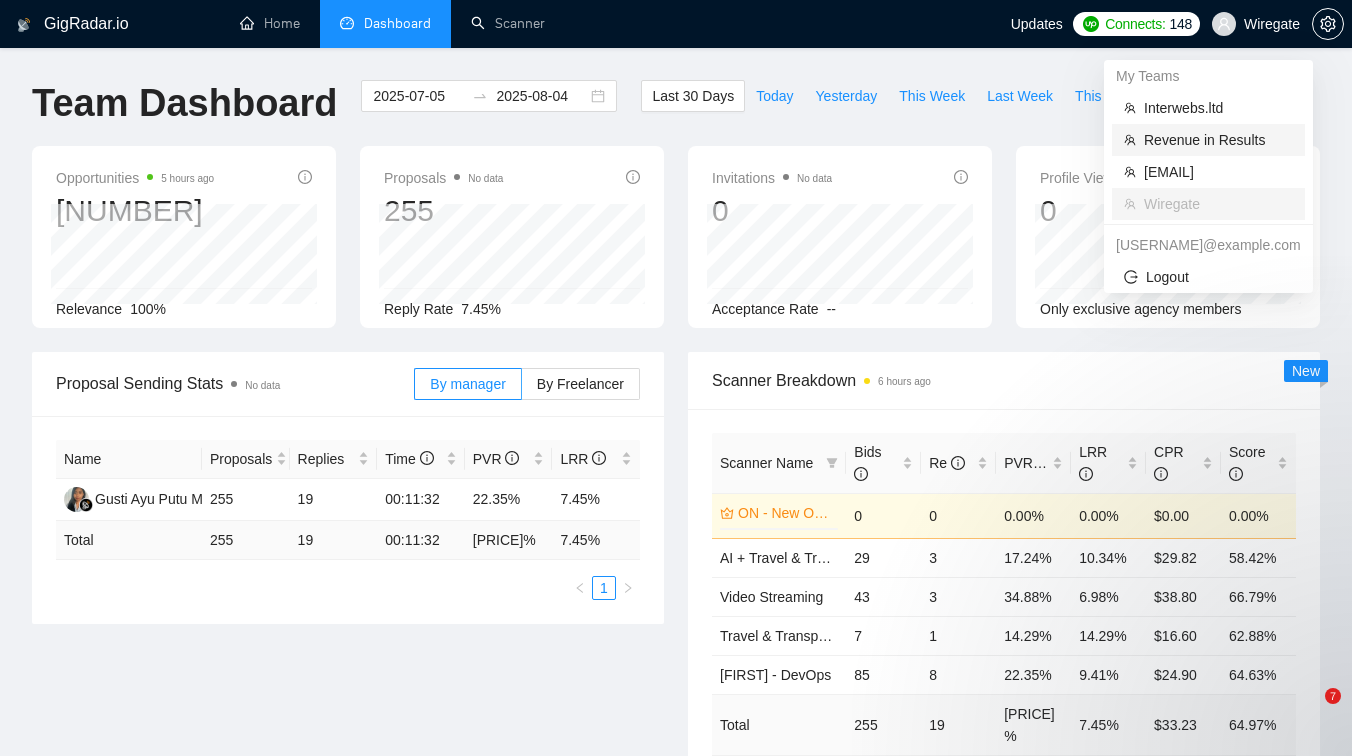 scroll, scrollTop: 0, scrollLeft: 0, axis: both 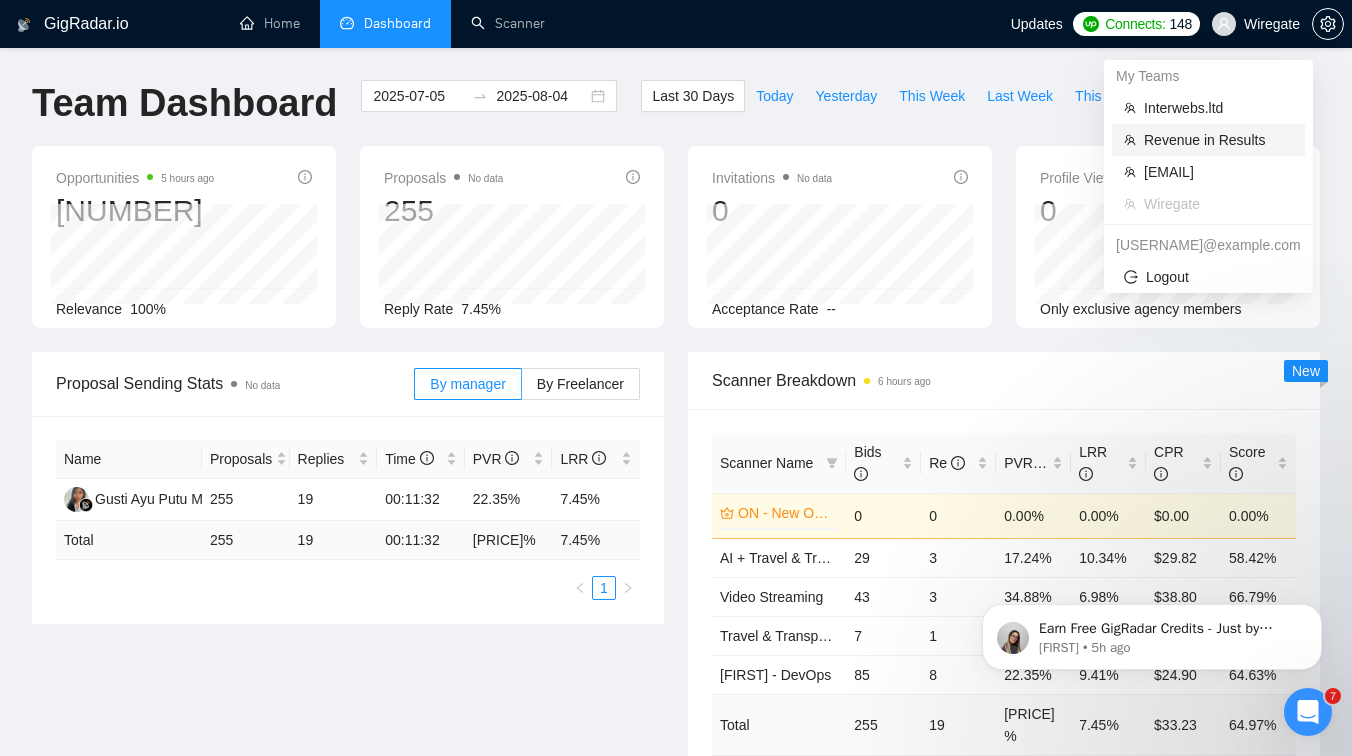 click on "Revenue in Results" at bounding box center (1218, 140) 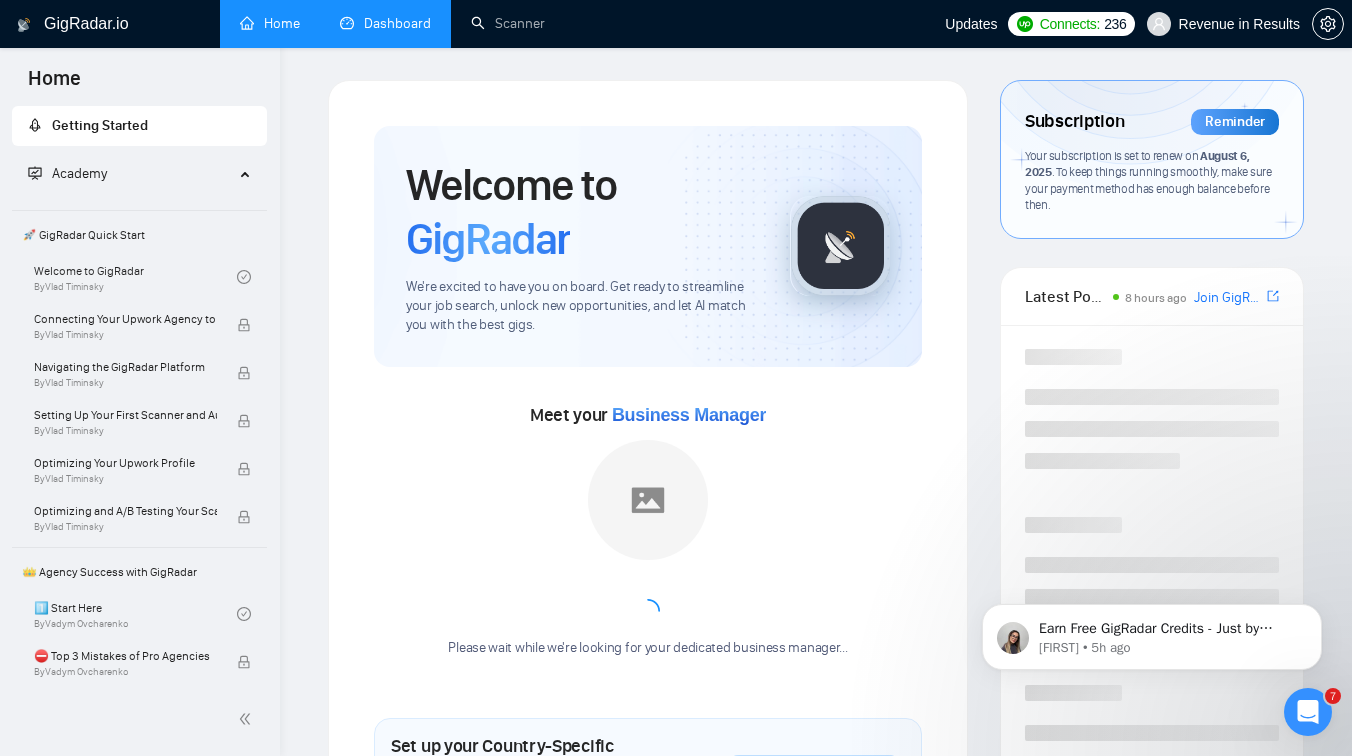 click on "Dashboard" at bounding box center (385, 23) 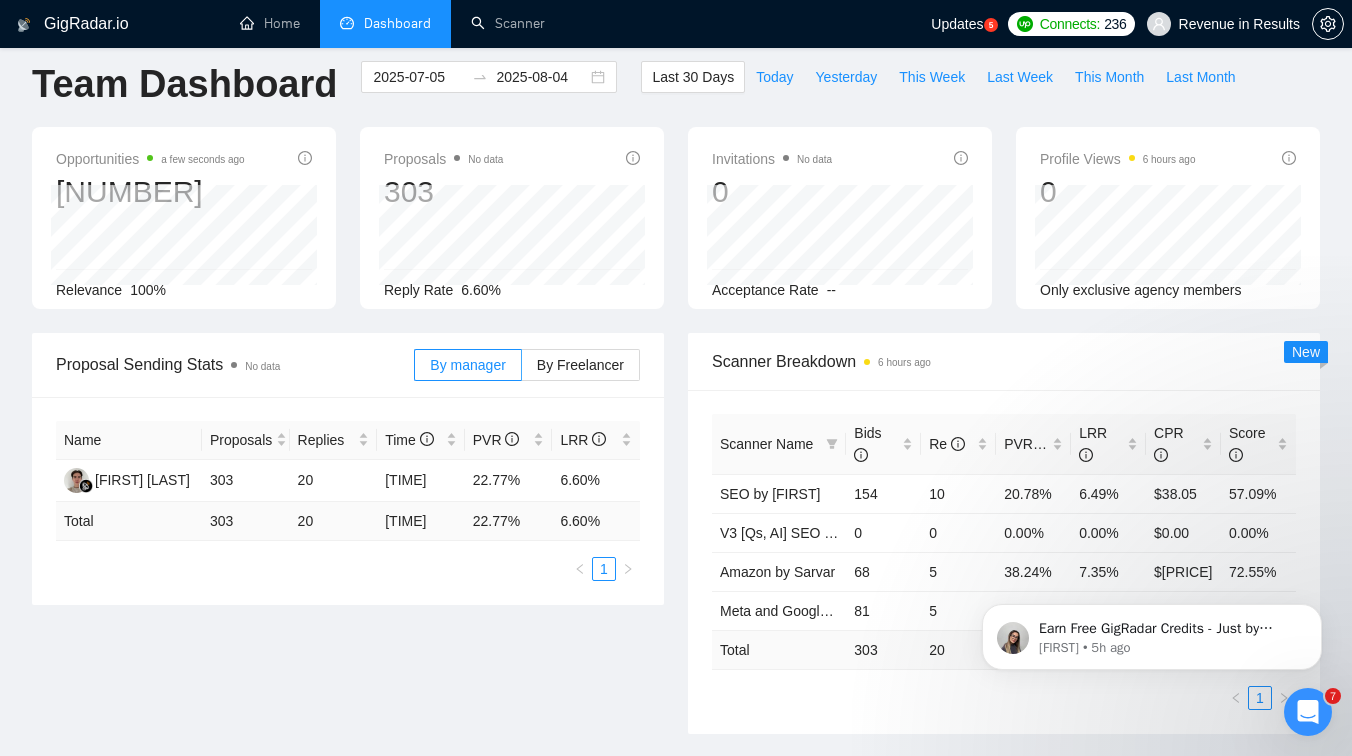 scroll, scrollTop: 0, scrollLeft: 0, axis: both 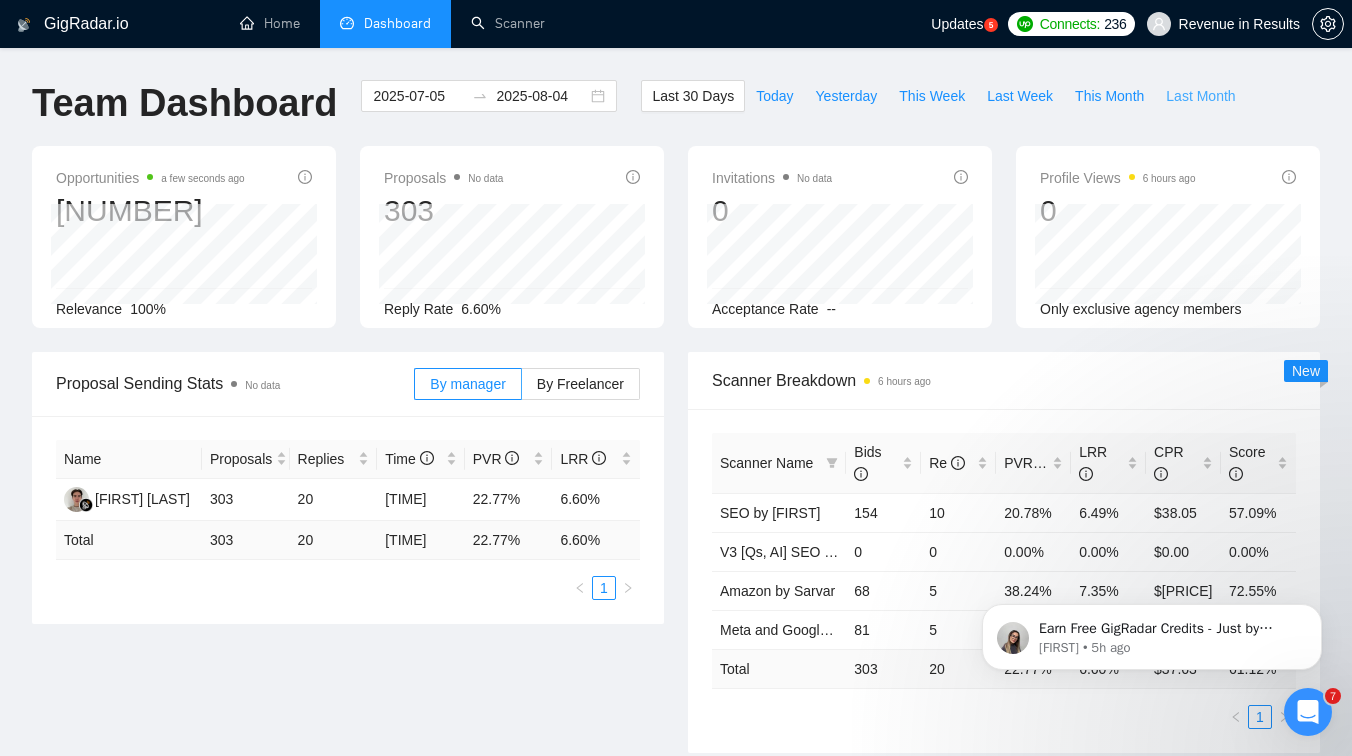 click on "Last Month" at bounding box center (1200, 96) 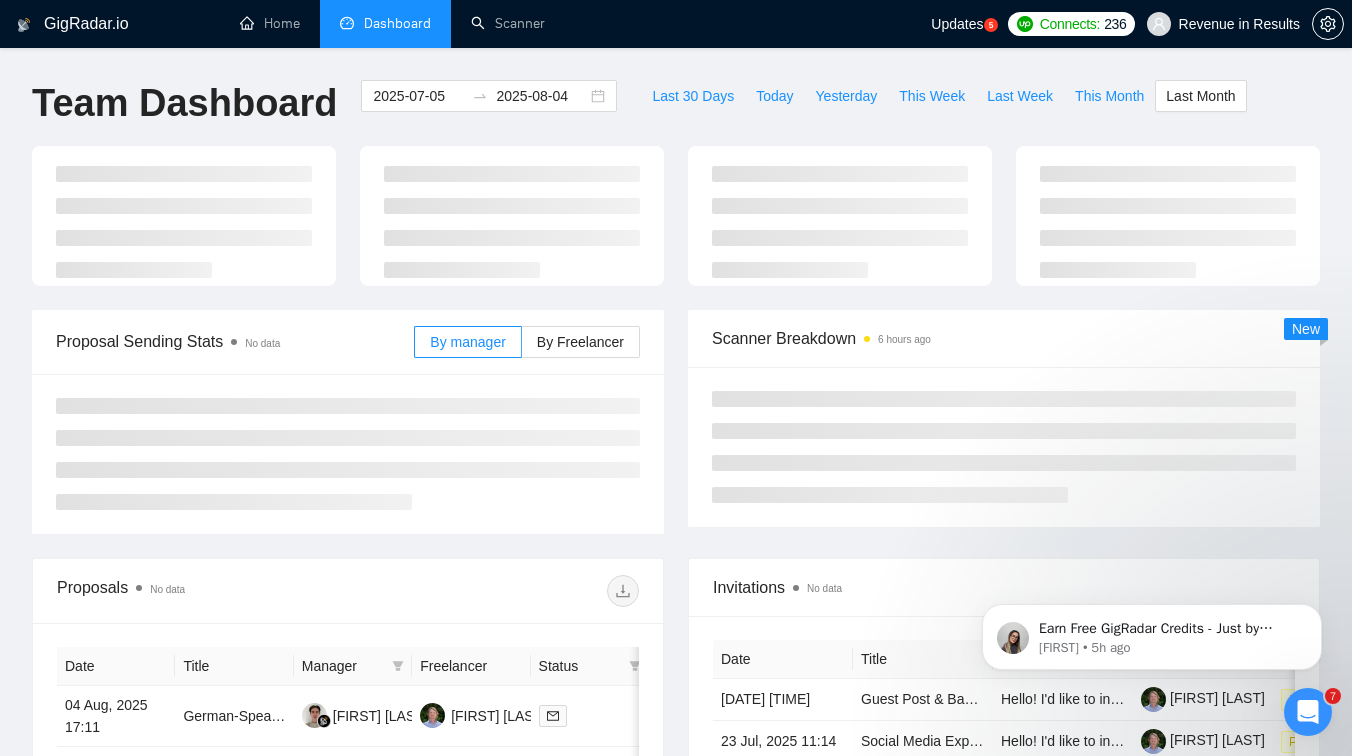 type on "2025-07-01" 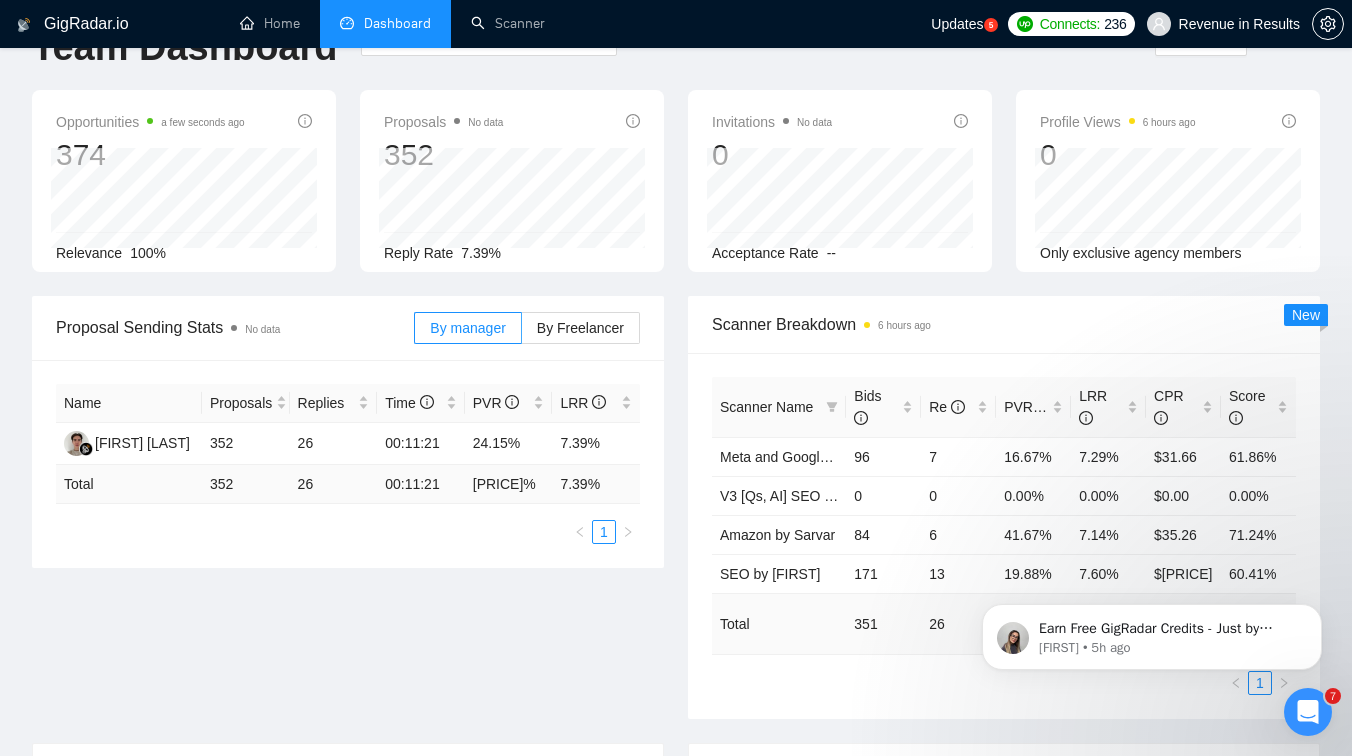 scroll, scrollTop: 0, scrollLeft: 0, axis: both 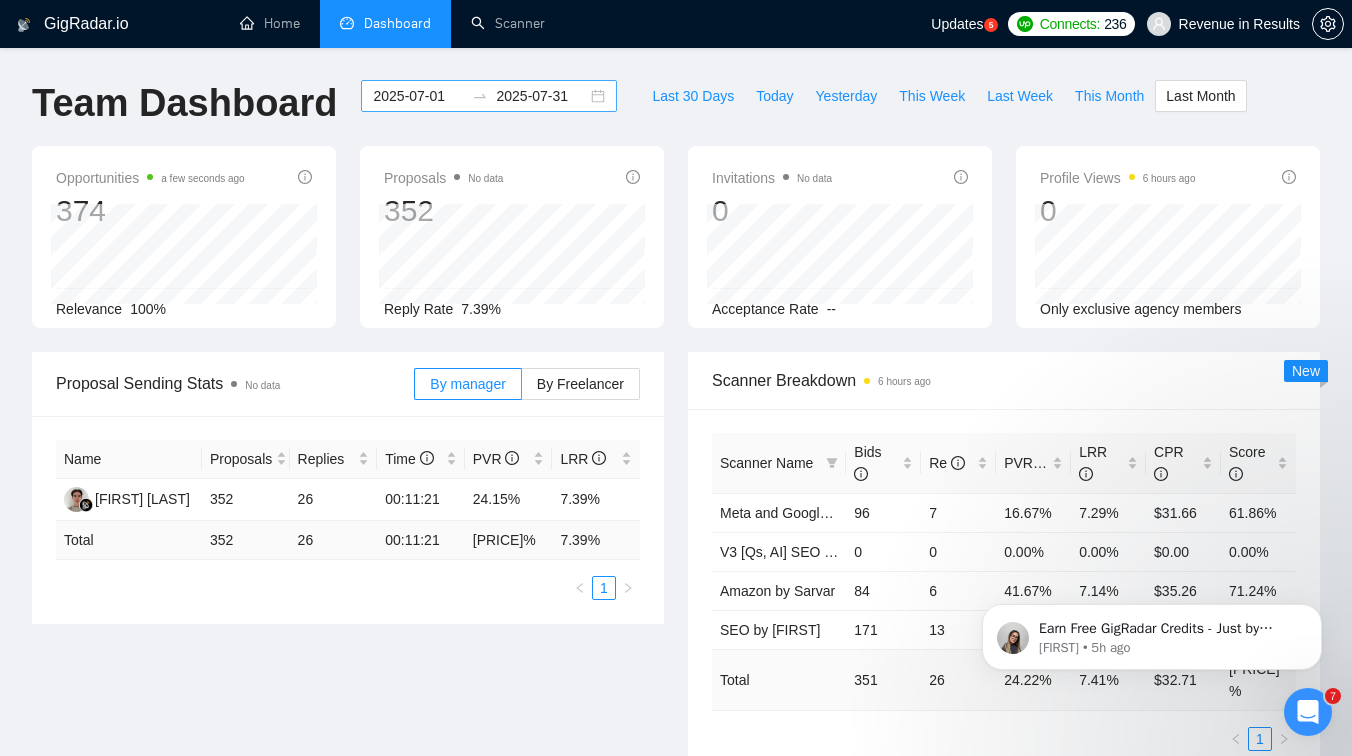 click on "2025-07-01" at bounding box center (418, 96) 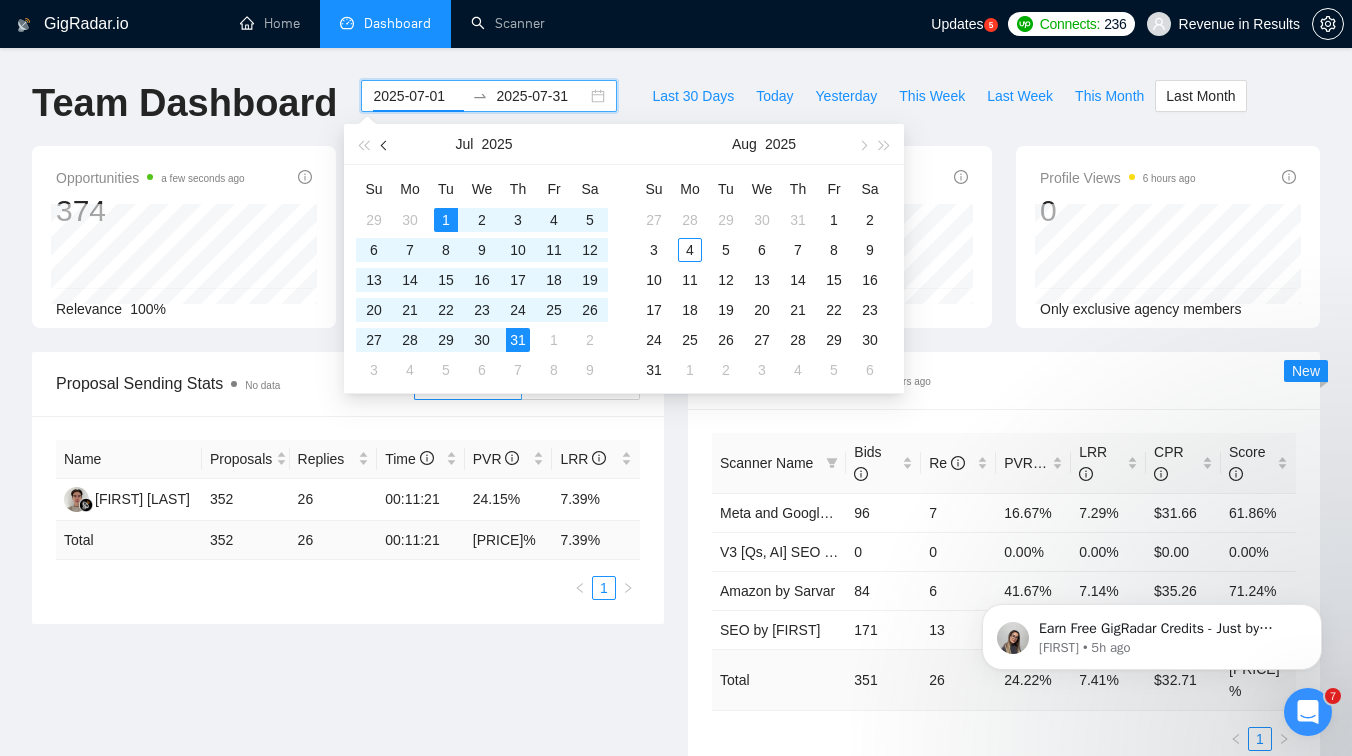 click at bounding box center [385, 144] 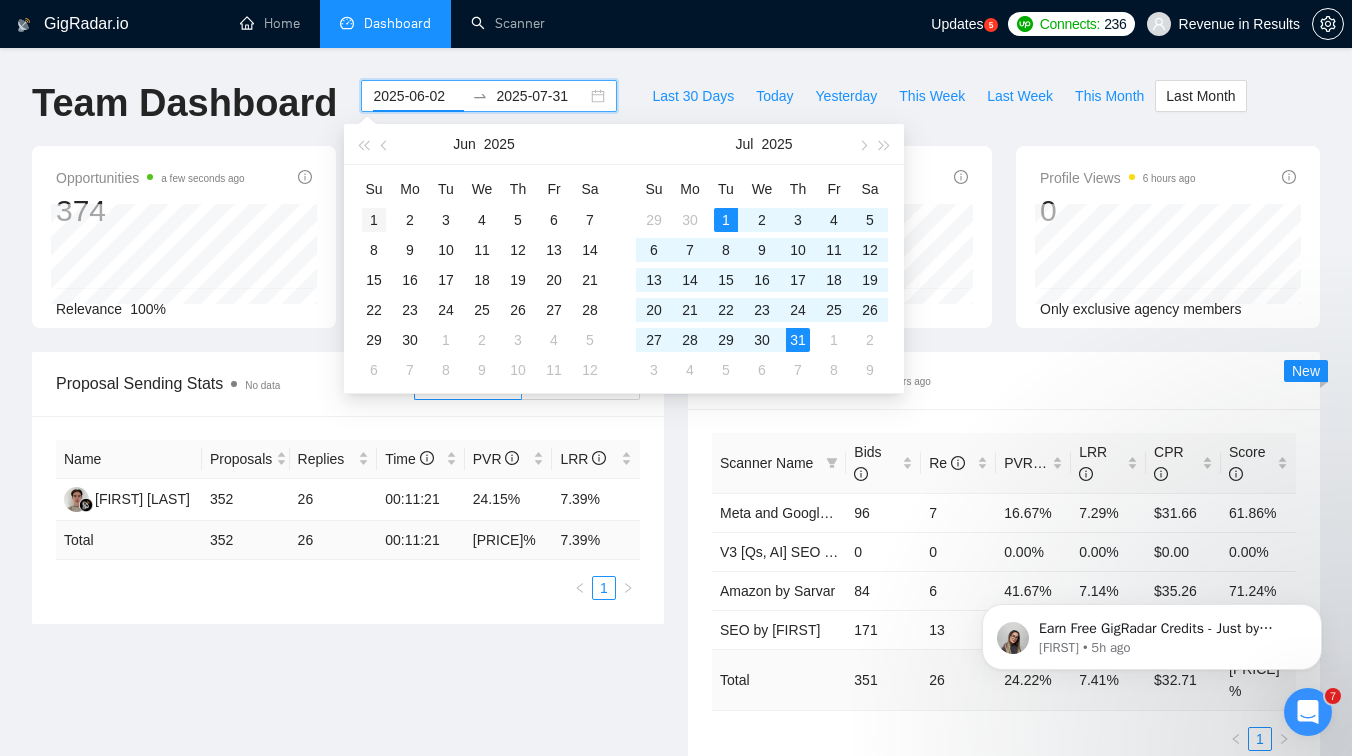 type on "2025-06-01" 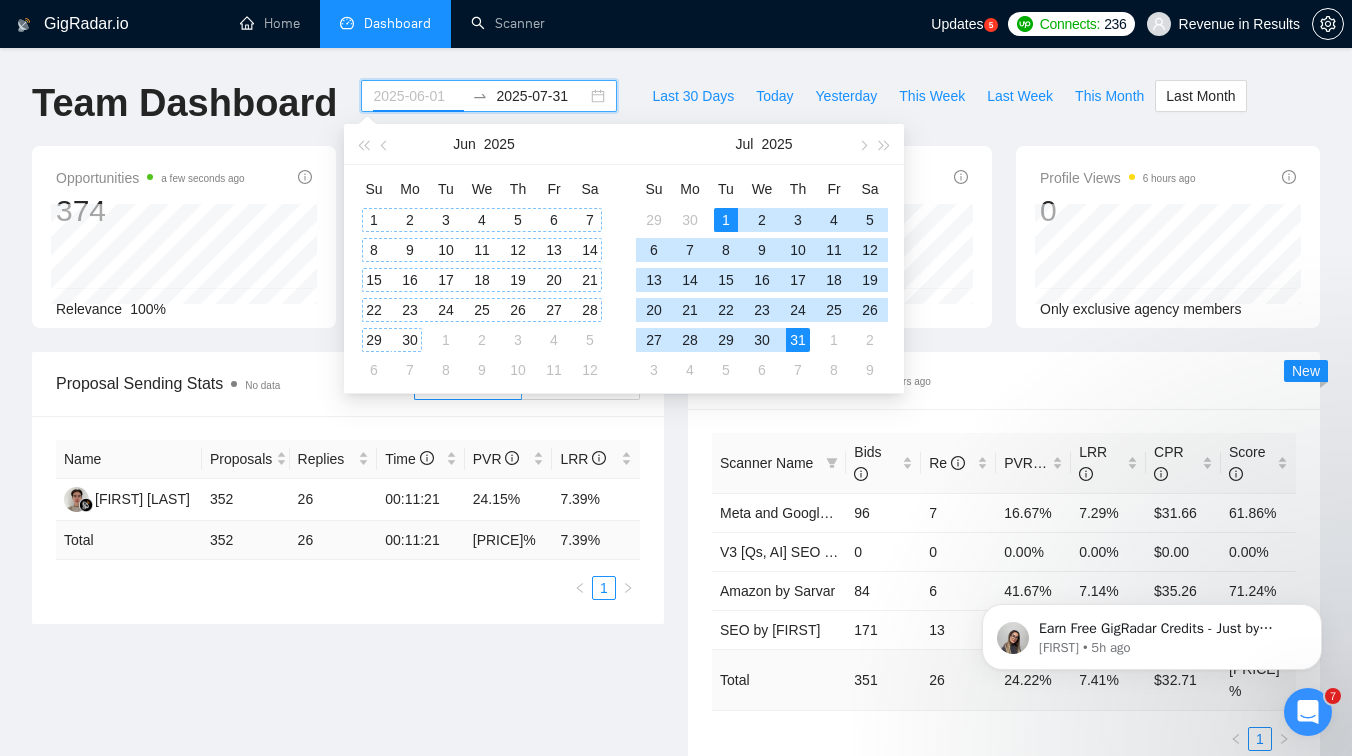 click on "1" at bounding box center [374, 220] 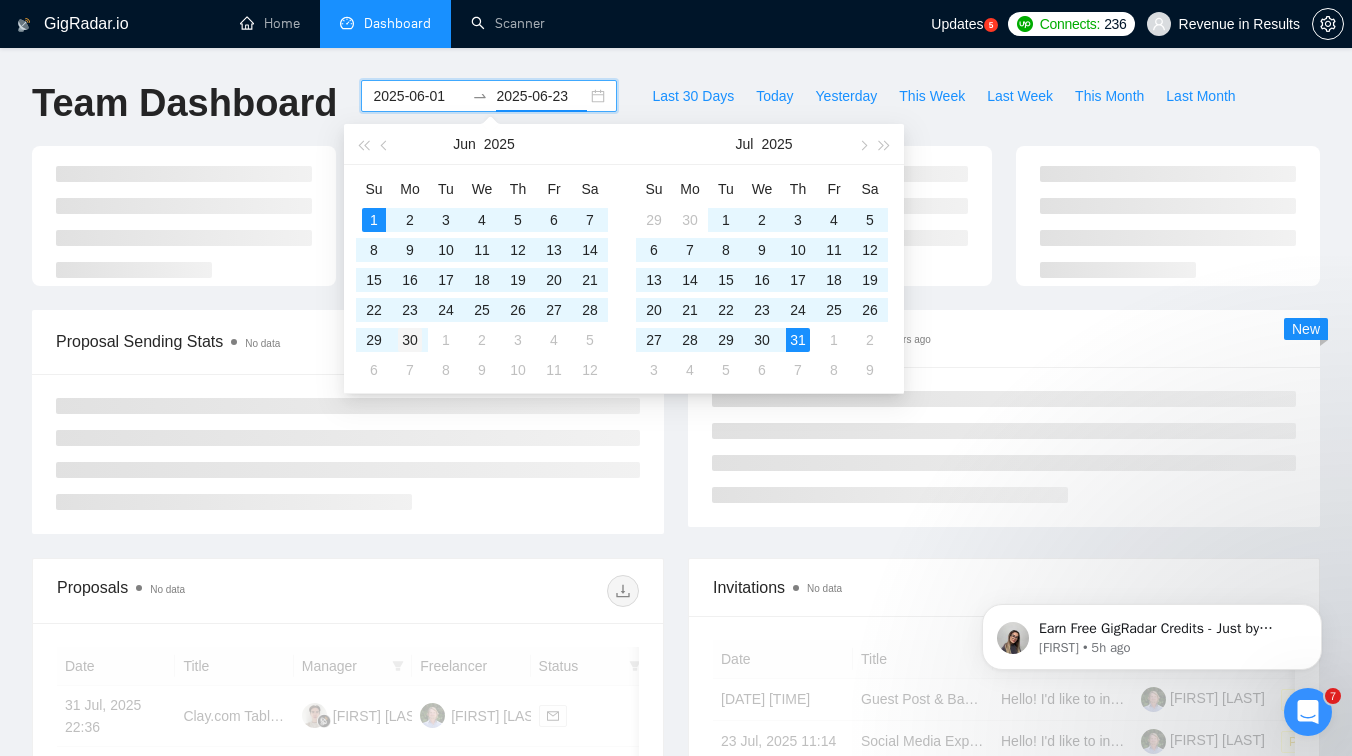 type on "2025-06-30" 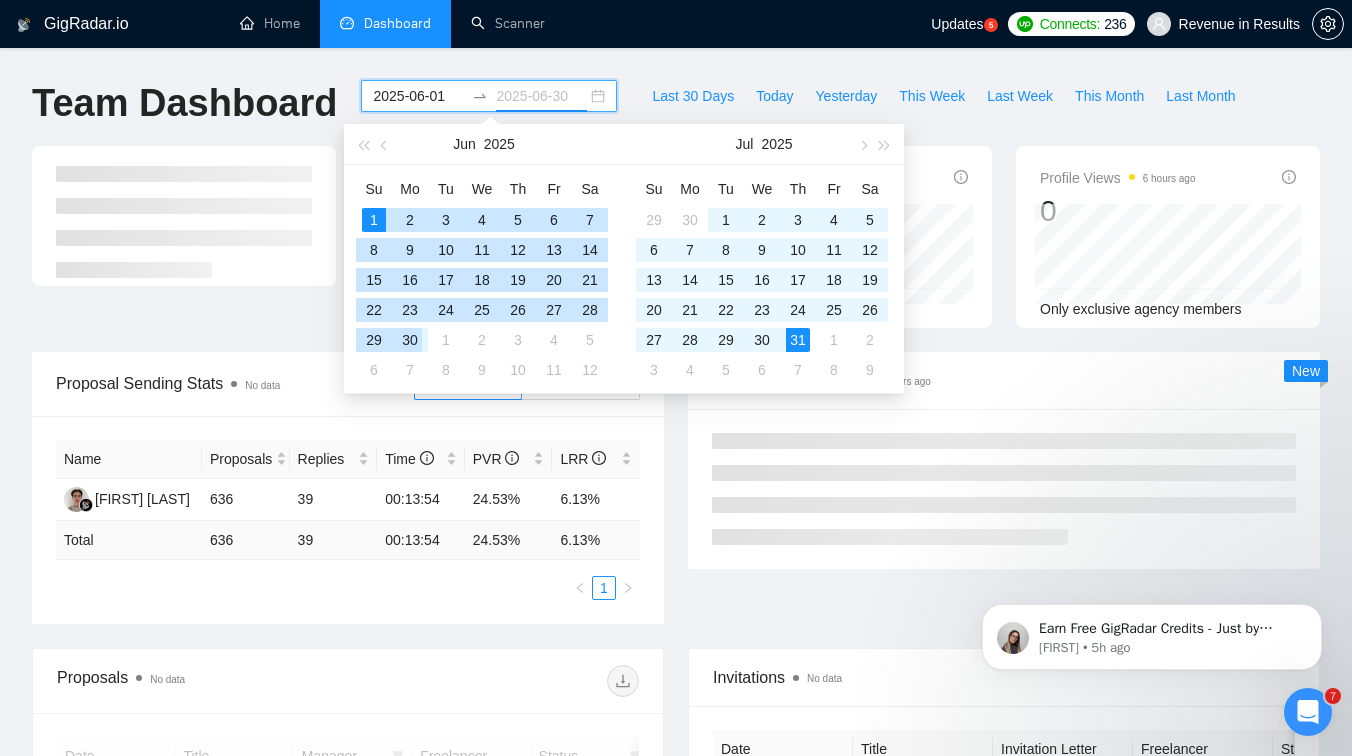 click on "30" at bounding box center [410, 340] 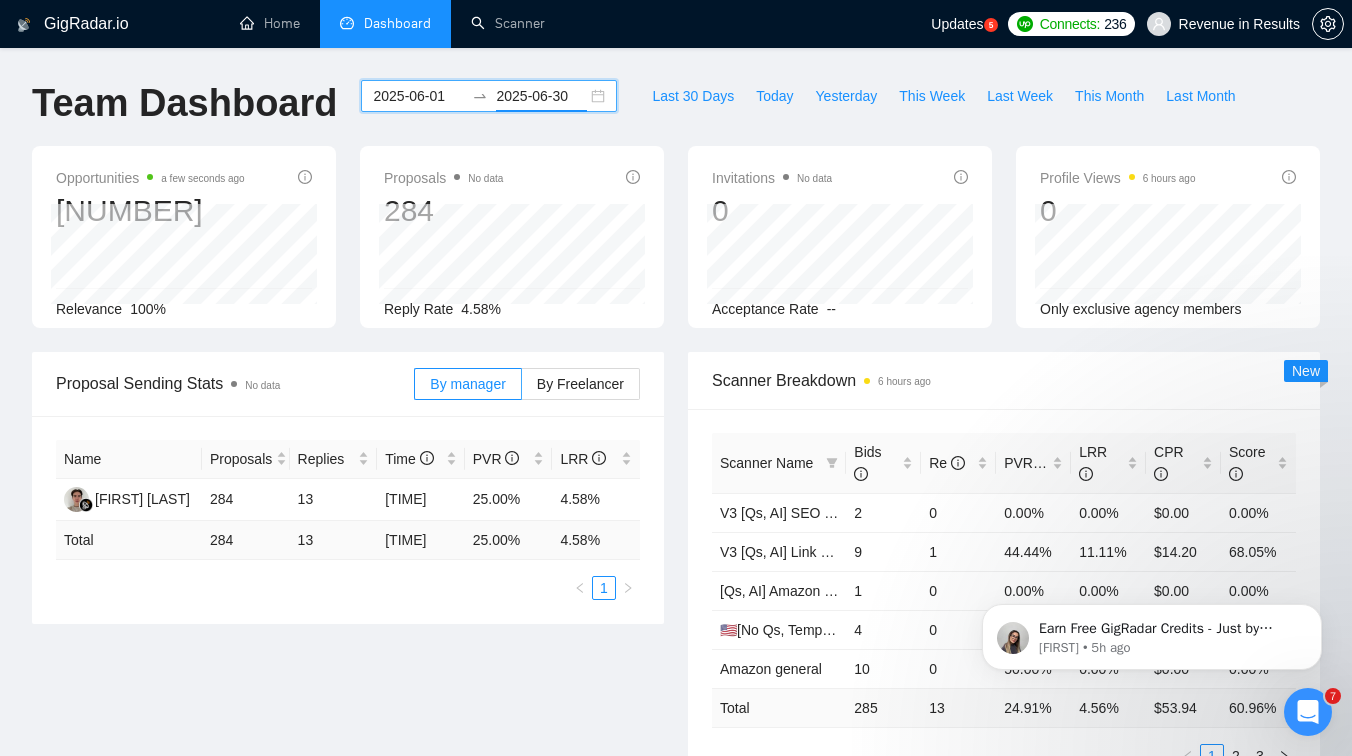 click on "2025-06-01" at bounding box center (418, 96) 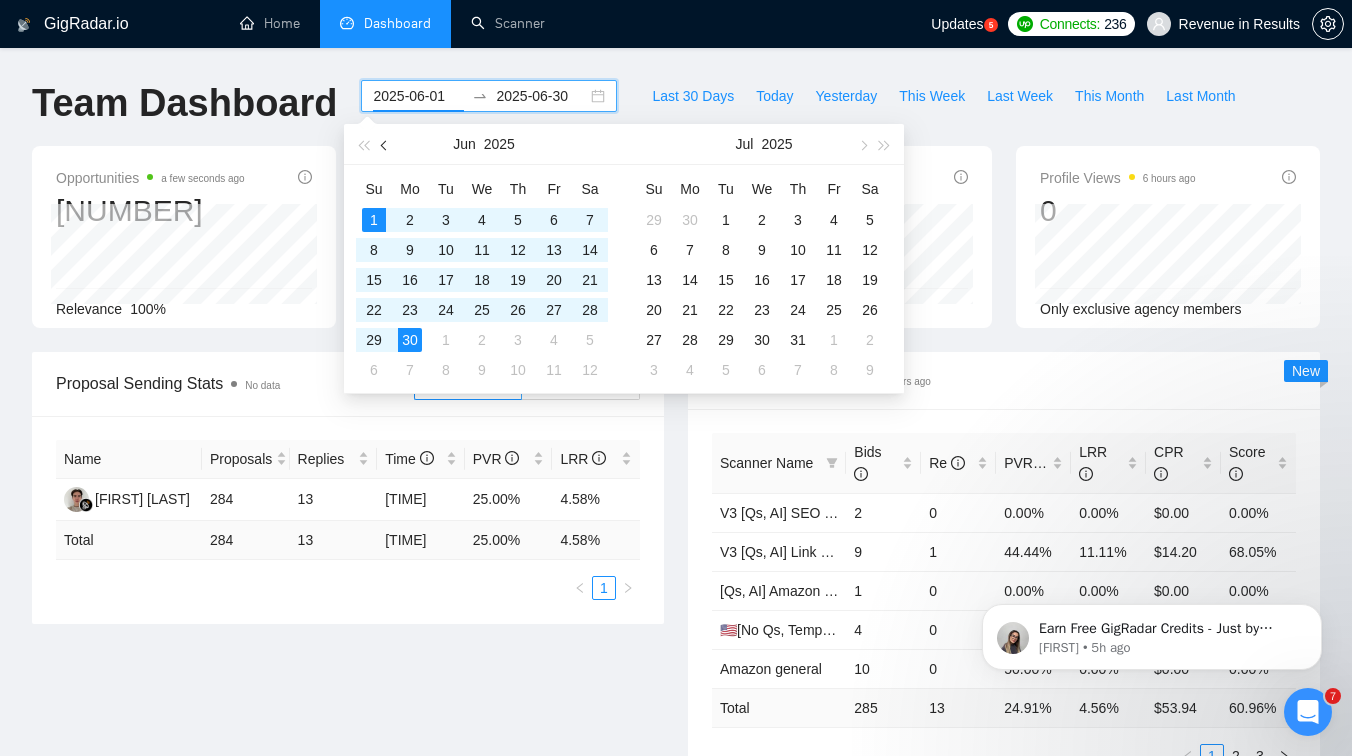 click at bounding box center (385, 144) 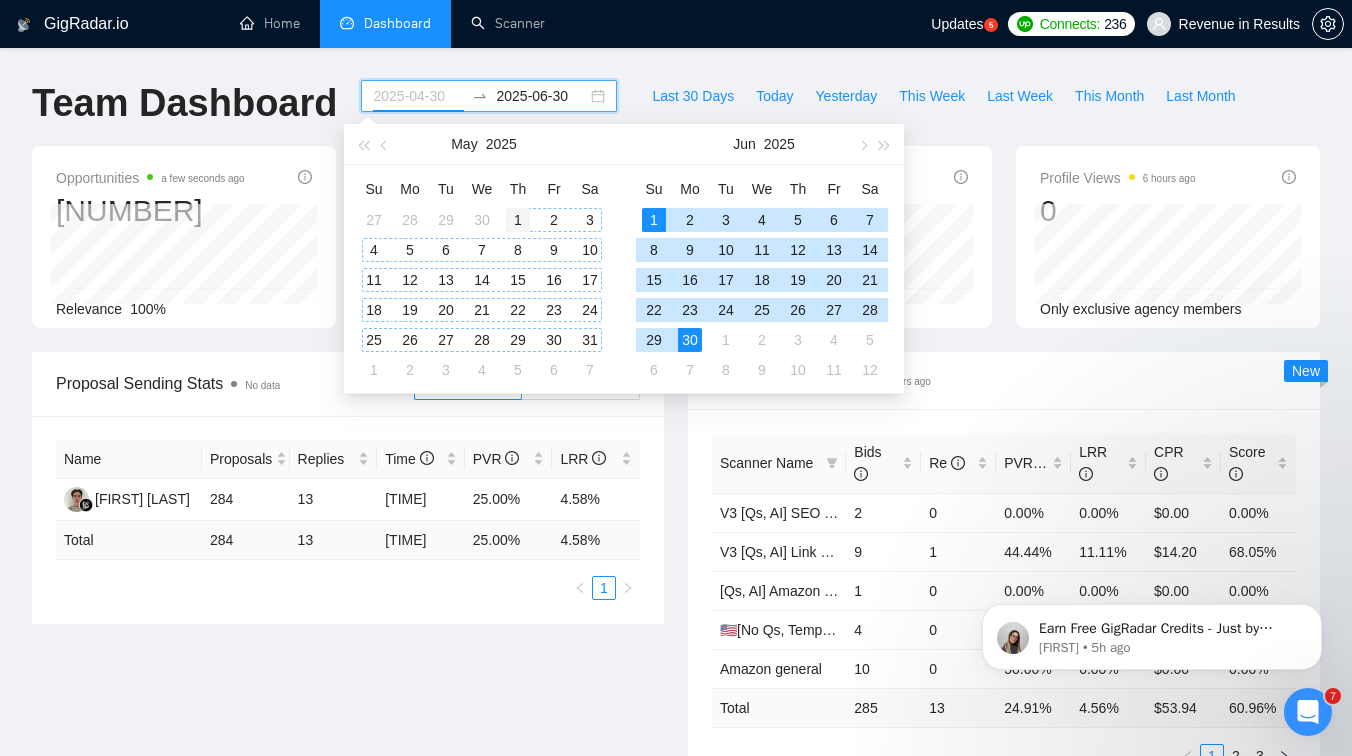 type on "2025-05-01" 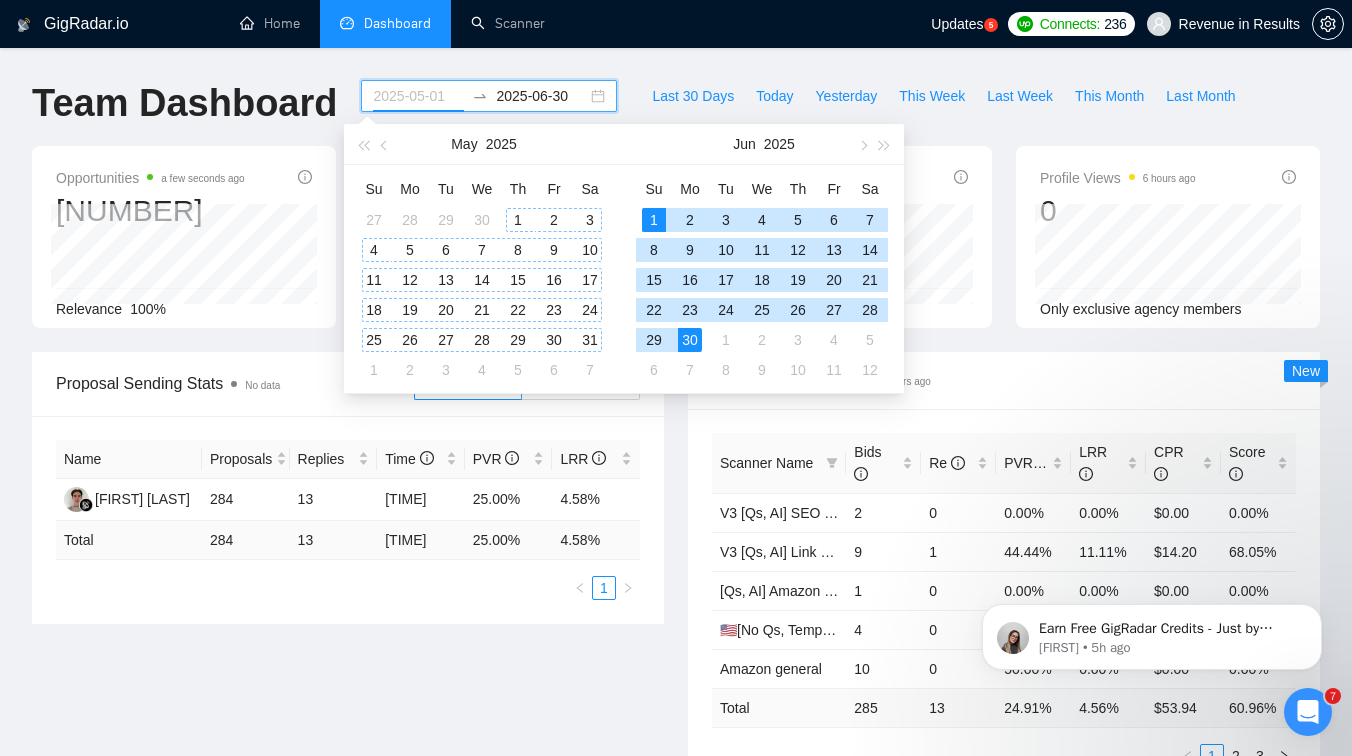 click on "1" at bounding box center [518, 220] 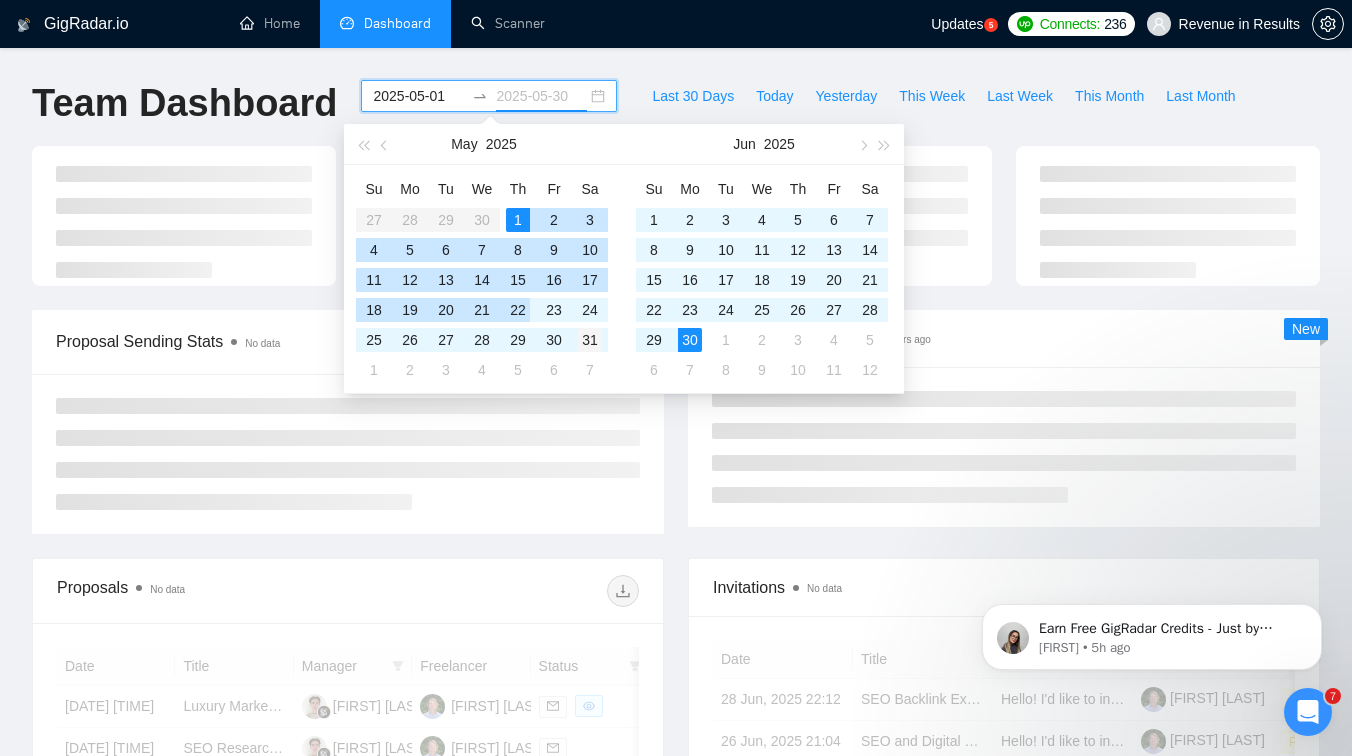 type on "2025-05-31" 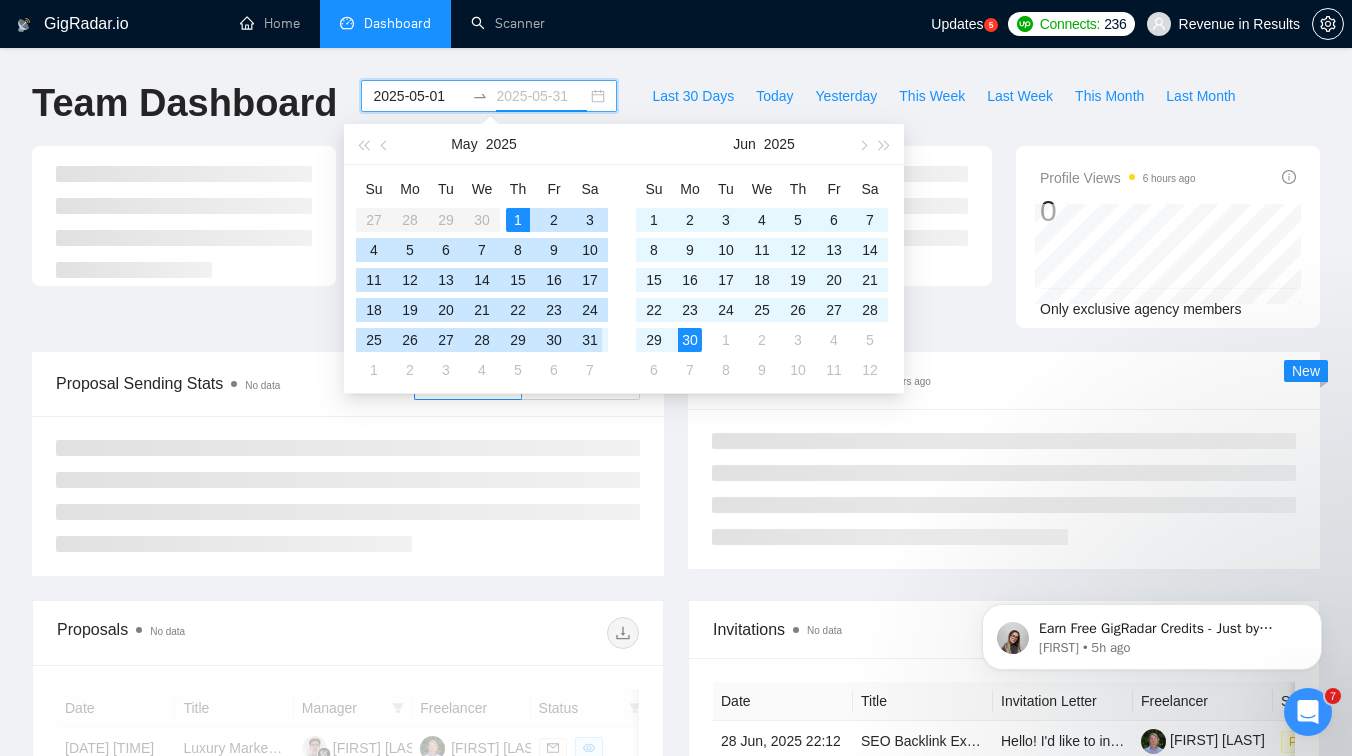 click on "31" at bounding box center [590, 340] 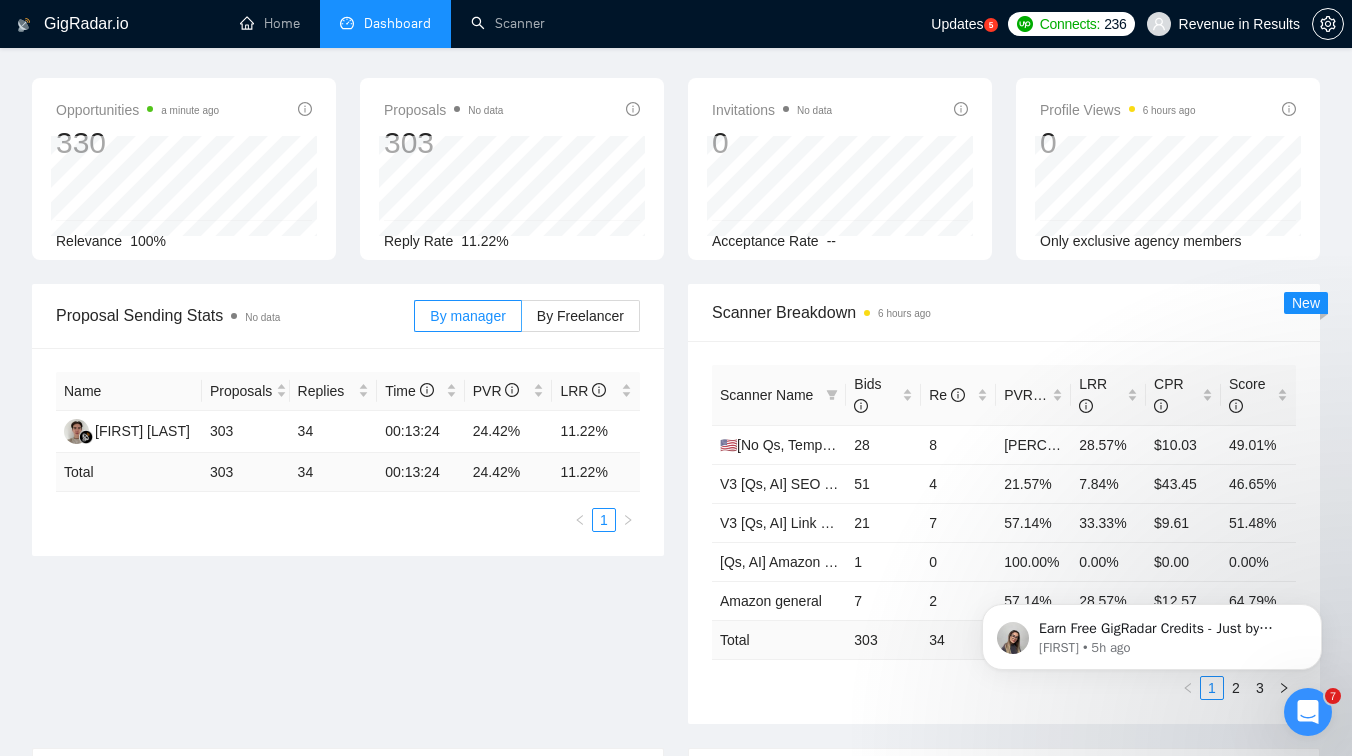 scroll, scrollTop: 0, scrollLeft: 0, axis: both 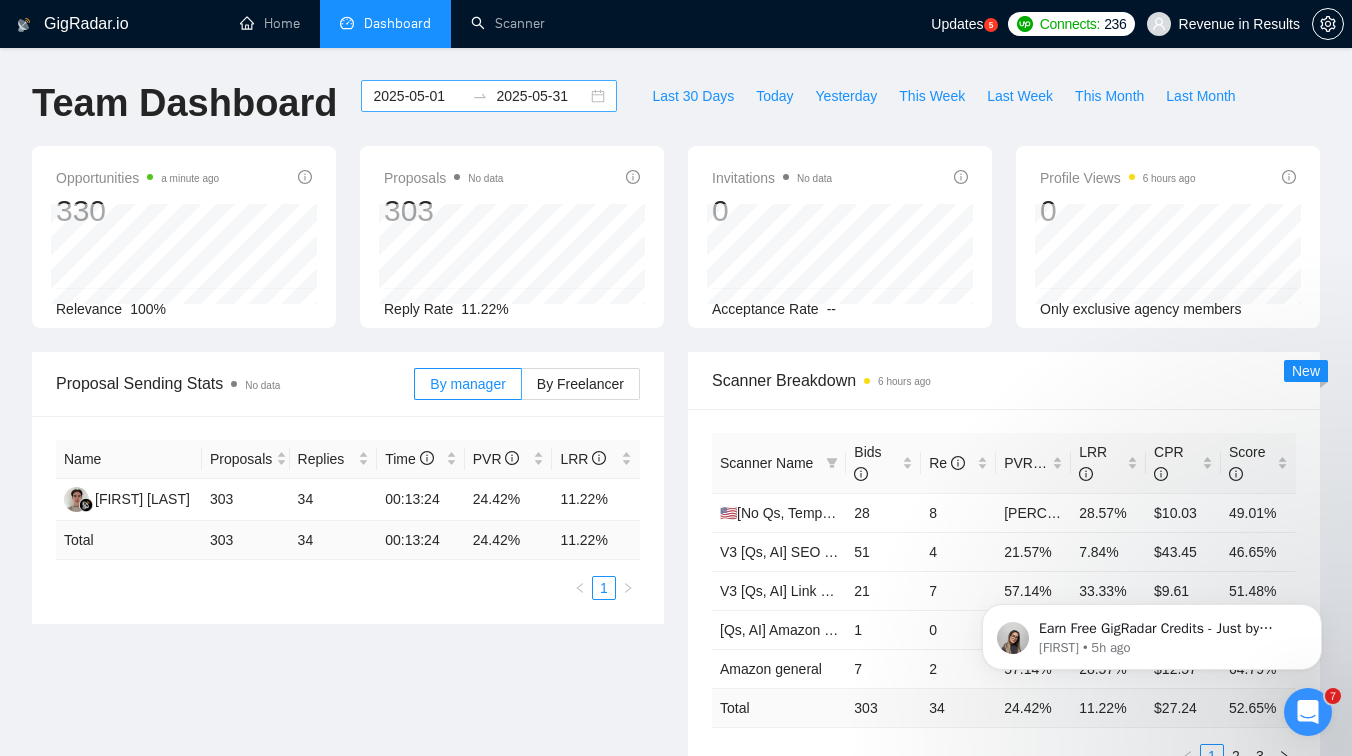 click at bounding box center [480, 96] 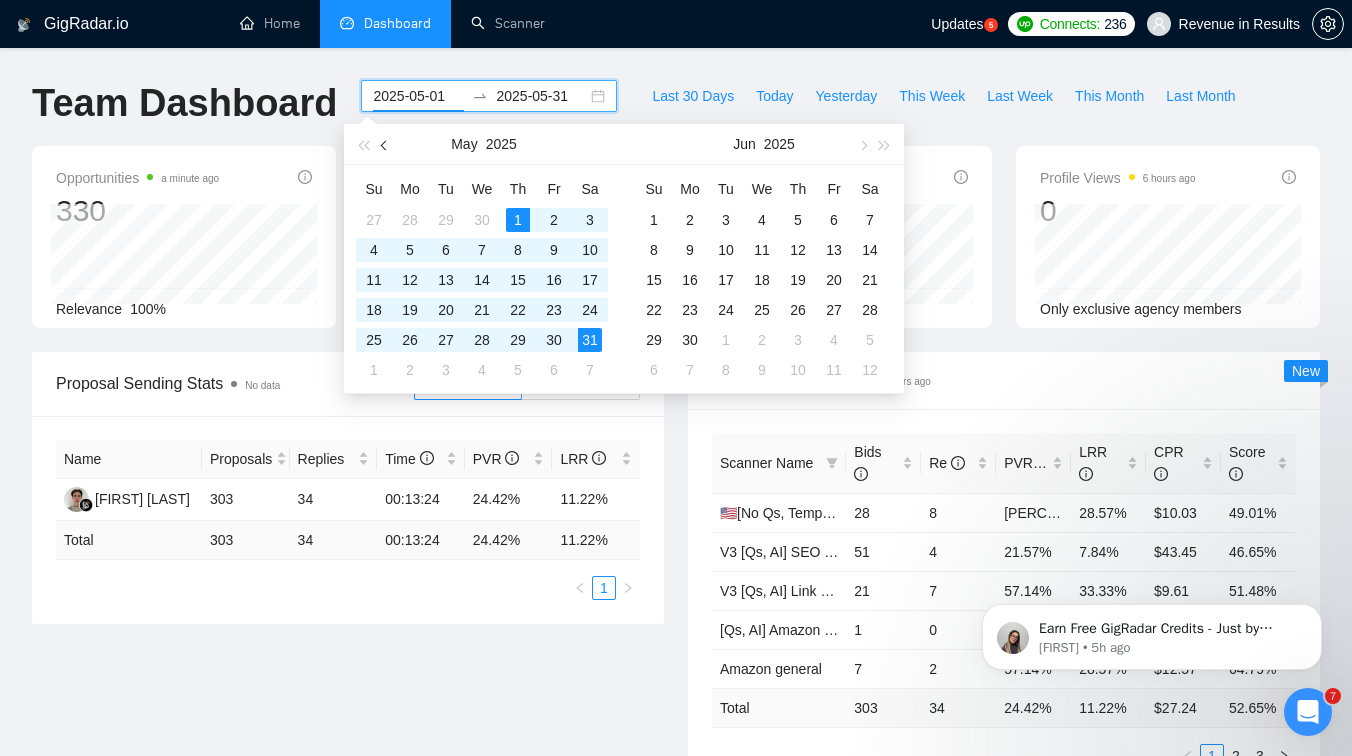 click at bounding box center [385, 144] 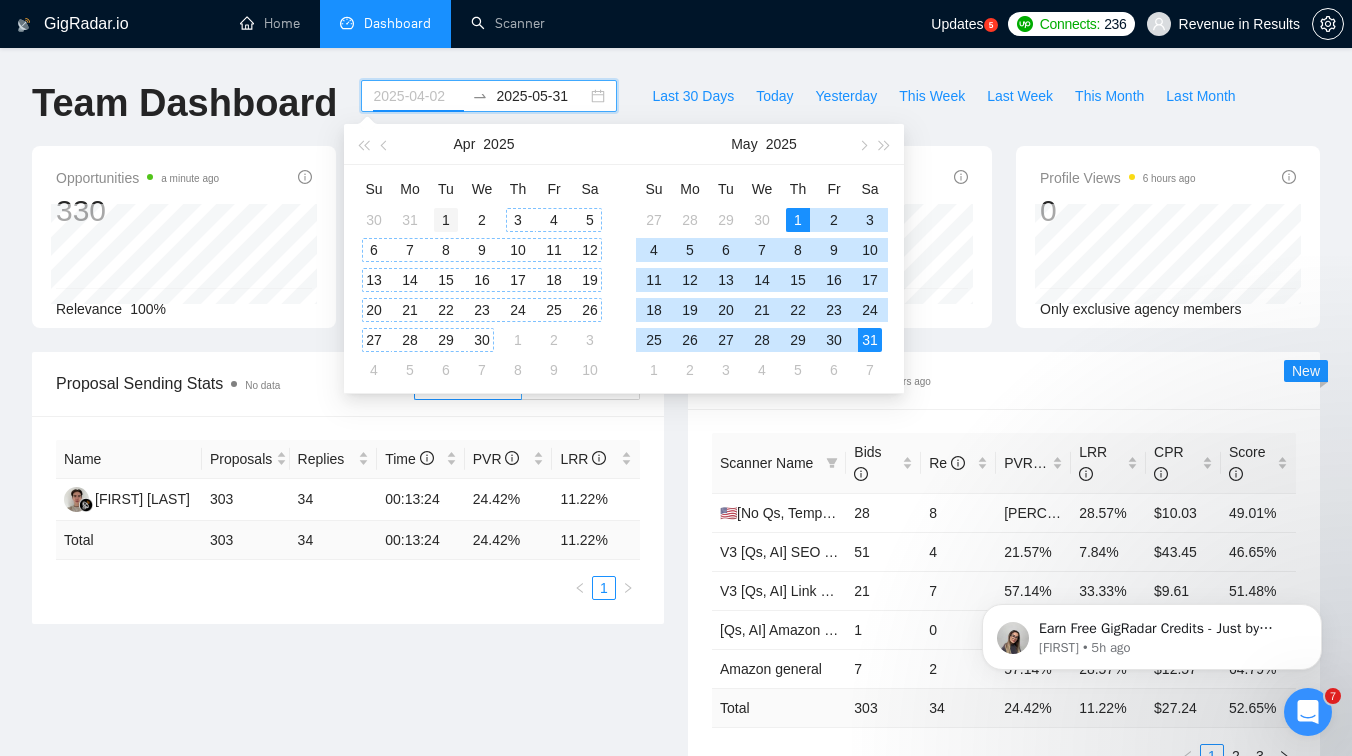 type on "2025-04-01" 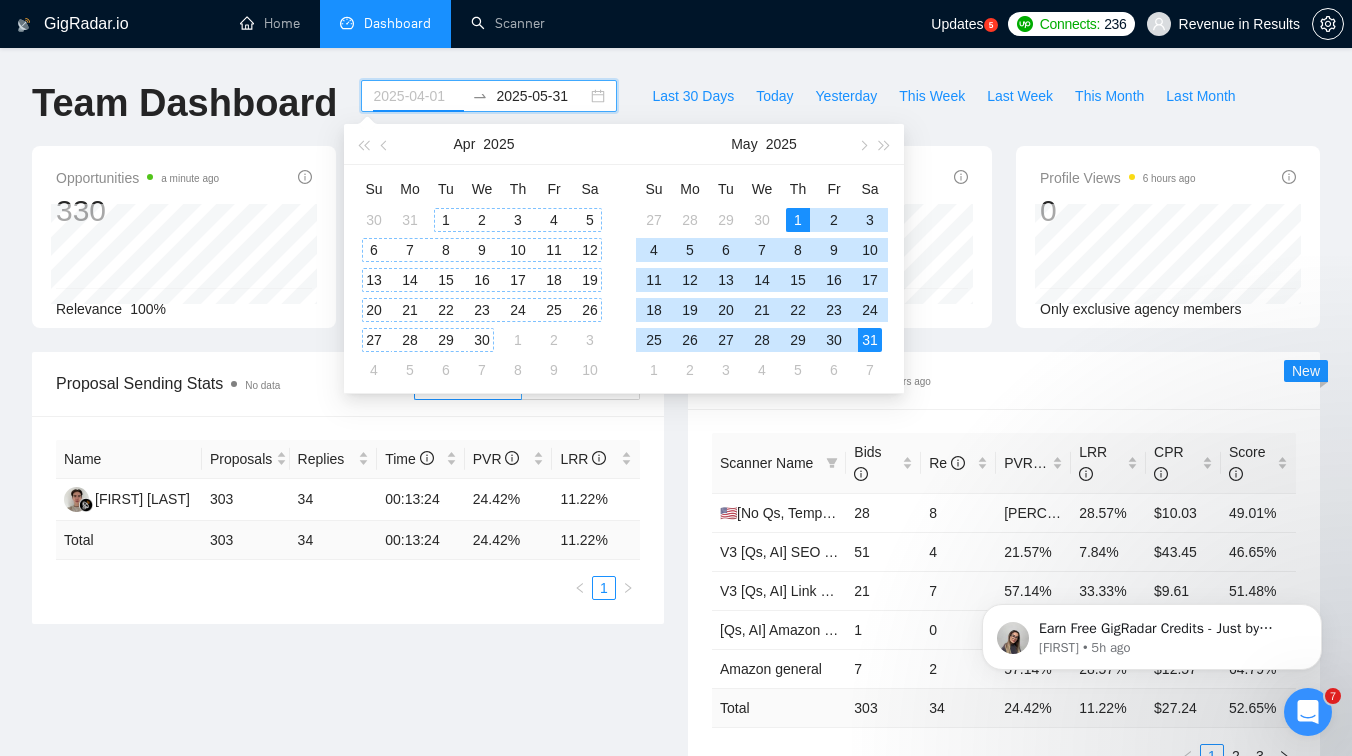 click on "1" at bounding box center [446, 220] 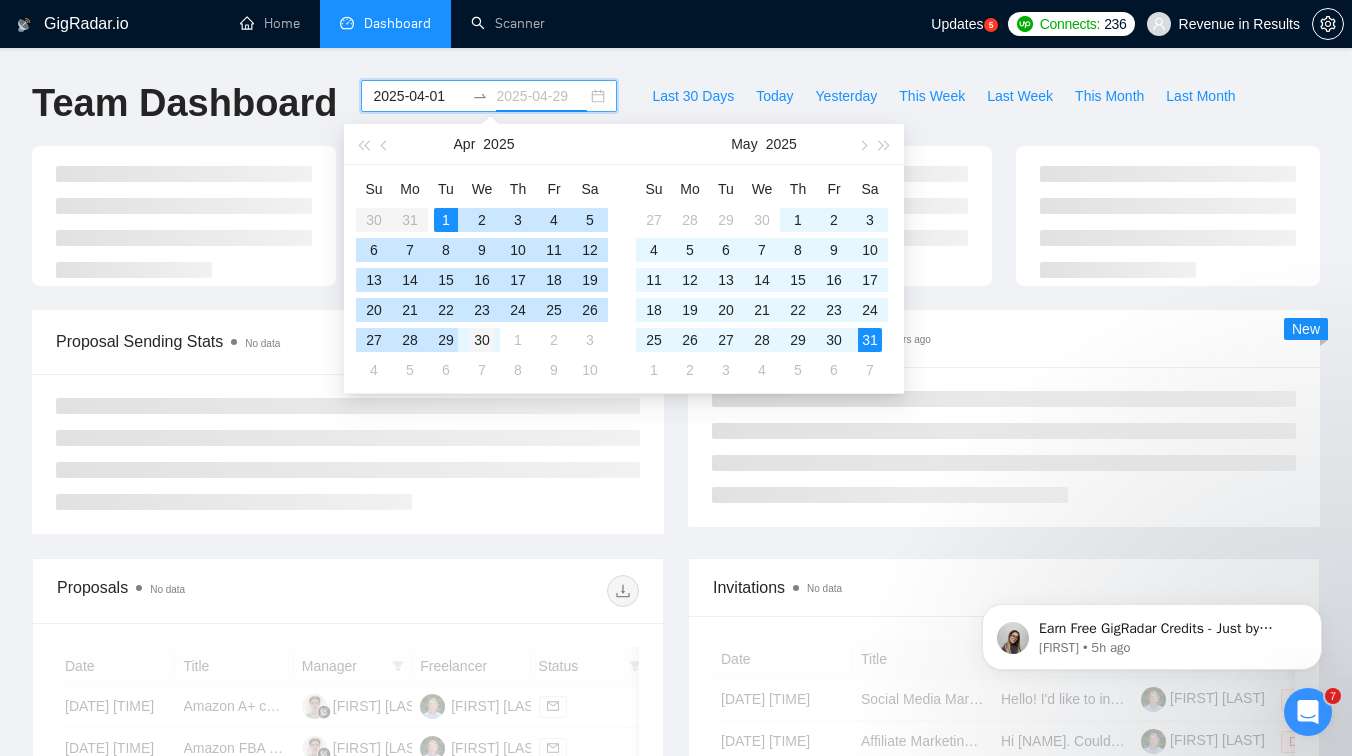 type on "2025-04-30" 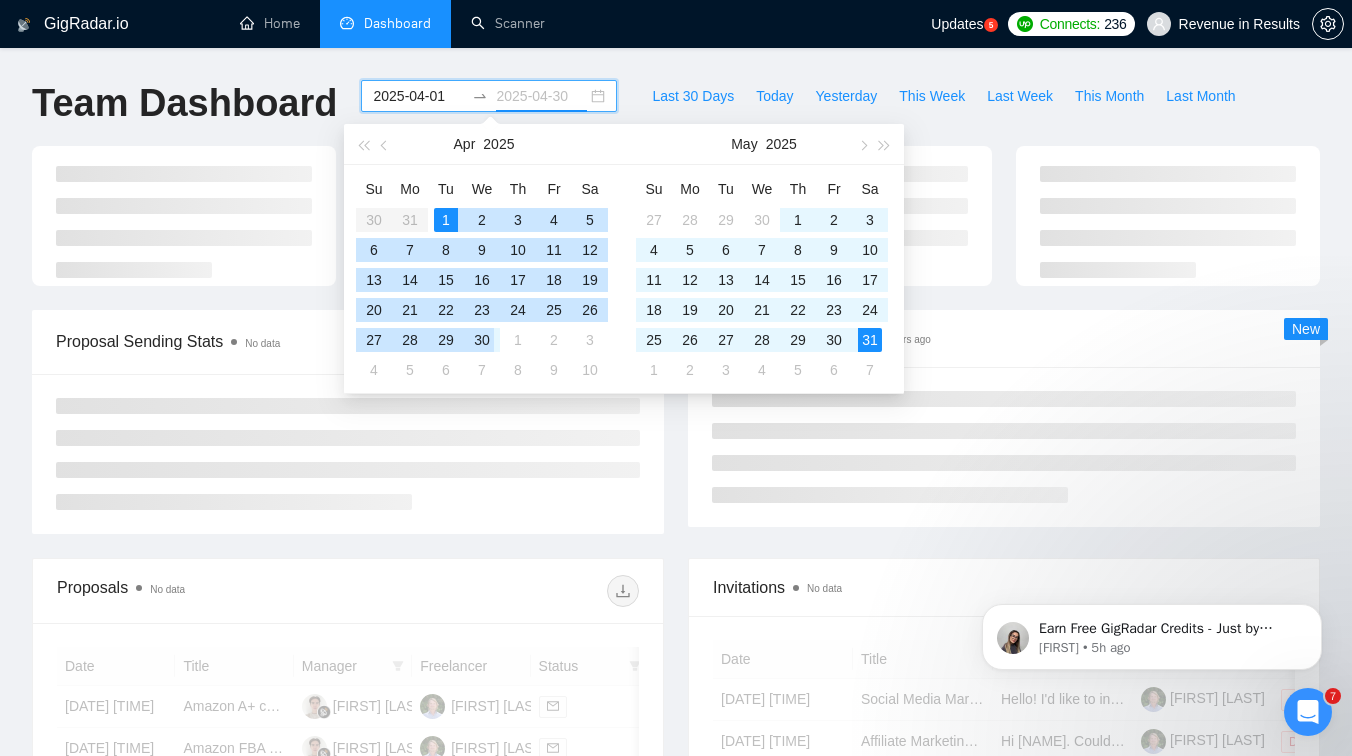 click on "30" at bounding box center [482, 340] 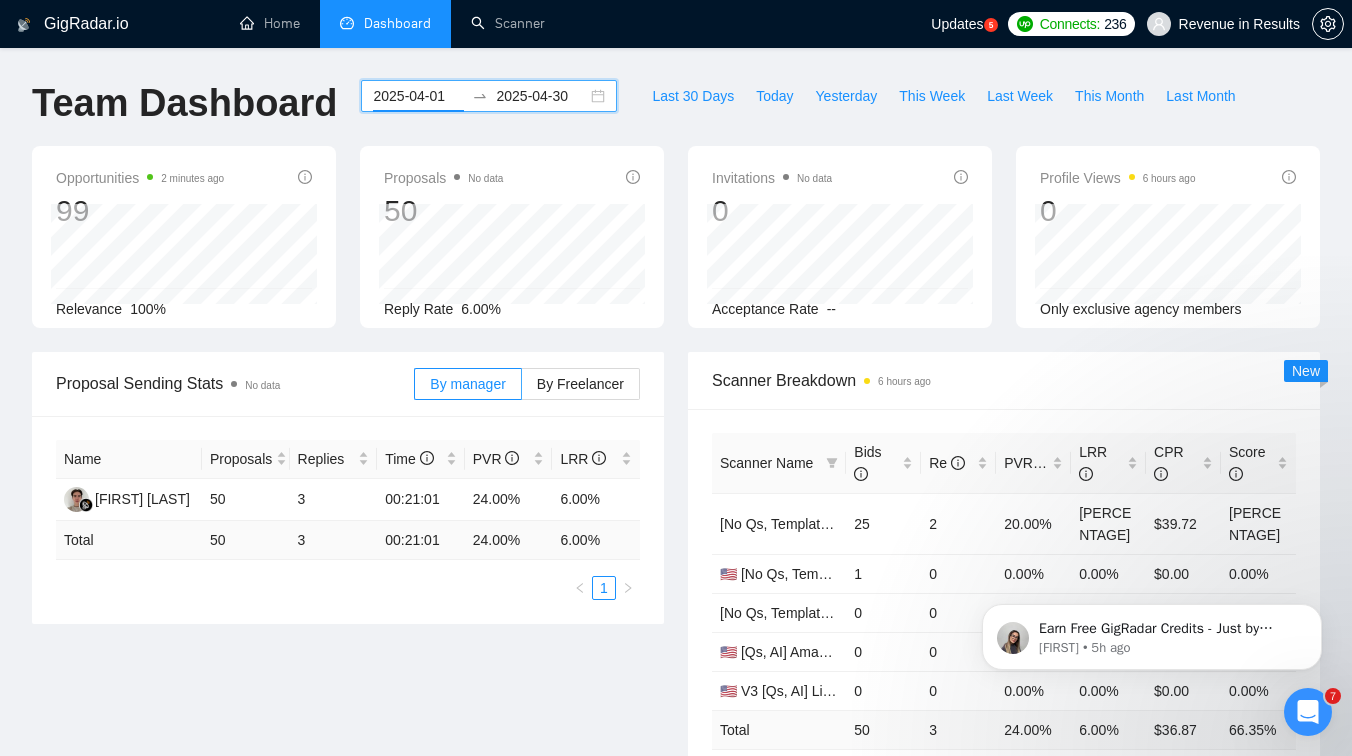 click on "2025-04-01" at bounding box center (418, 96) 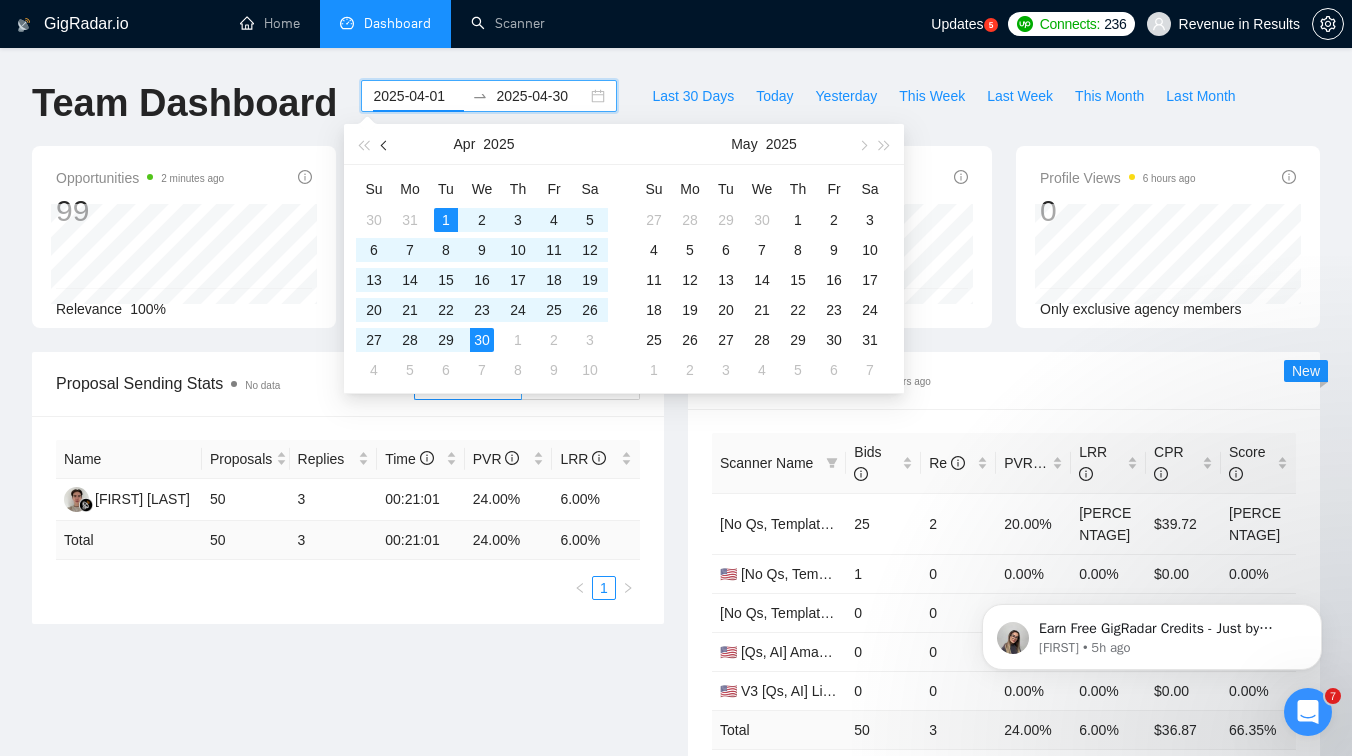 click at bounding box center [386, 145] 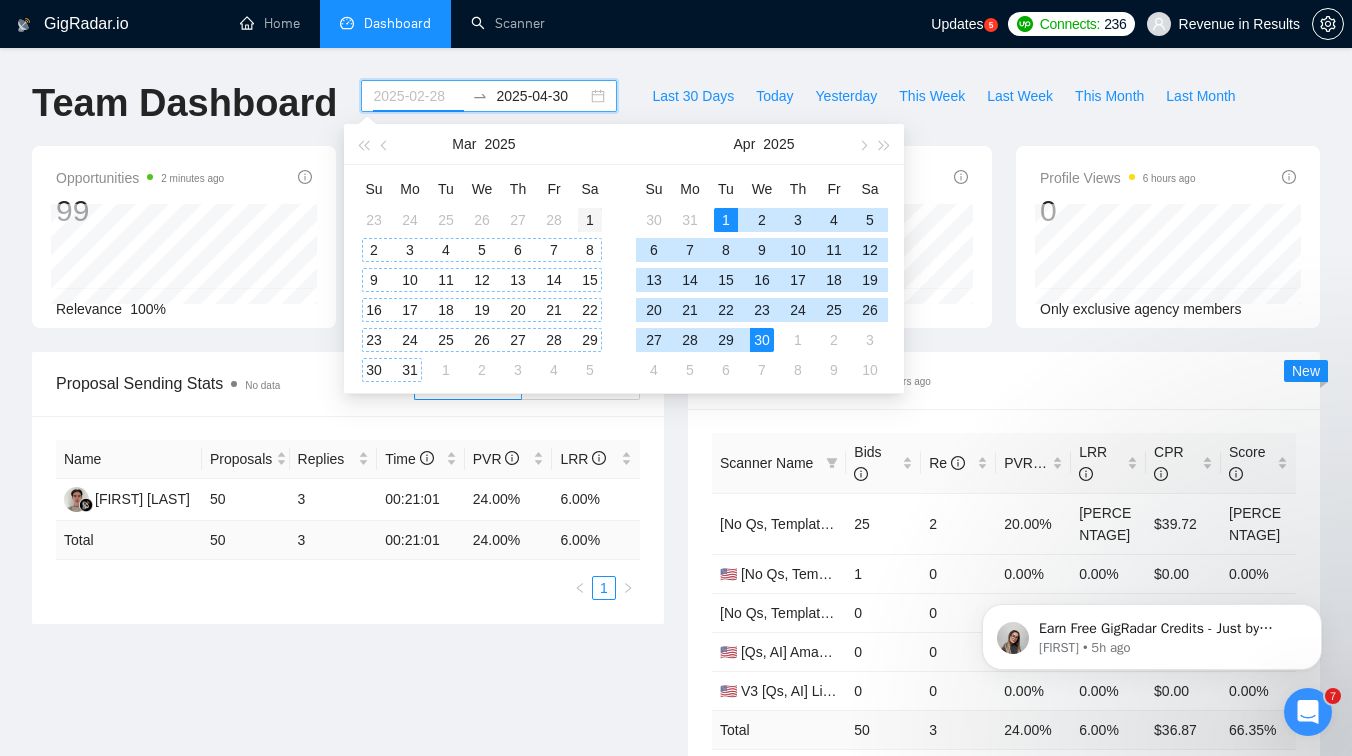 type on "[DATE]" 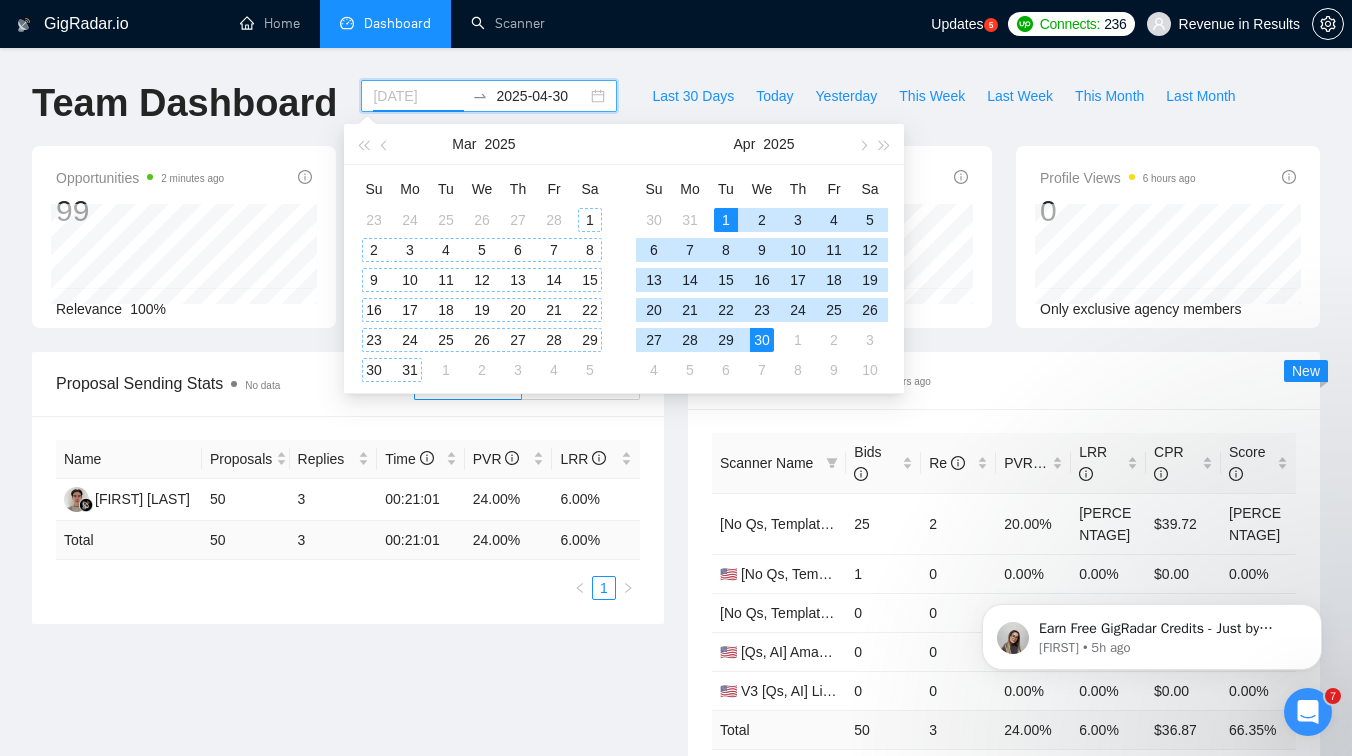 click on "1" at bounding box center (590, 220) 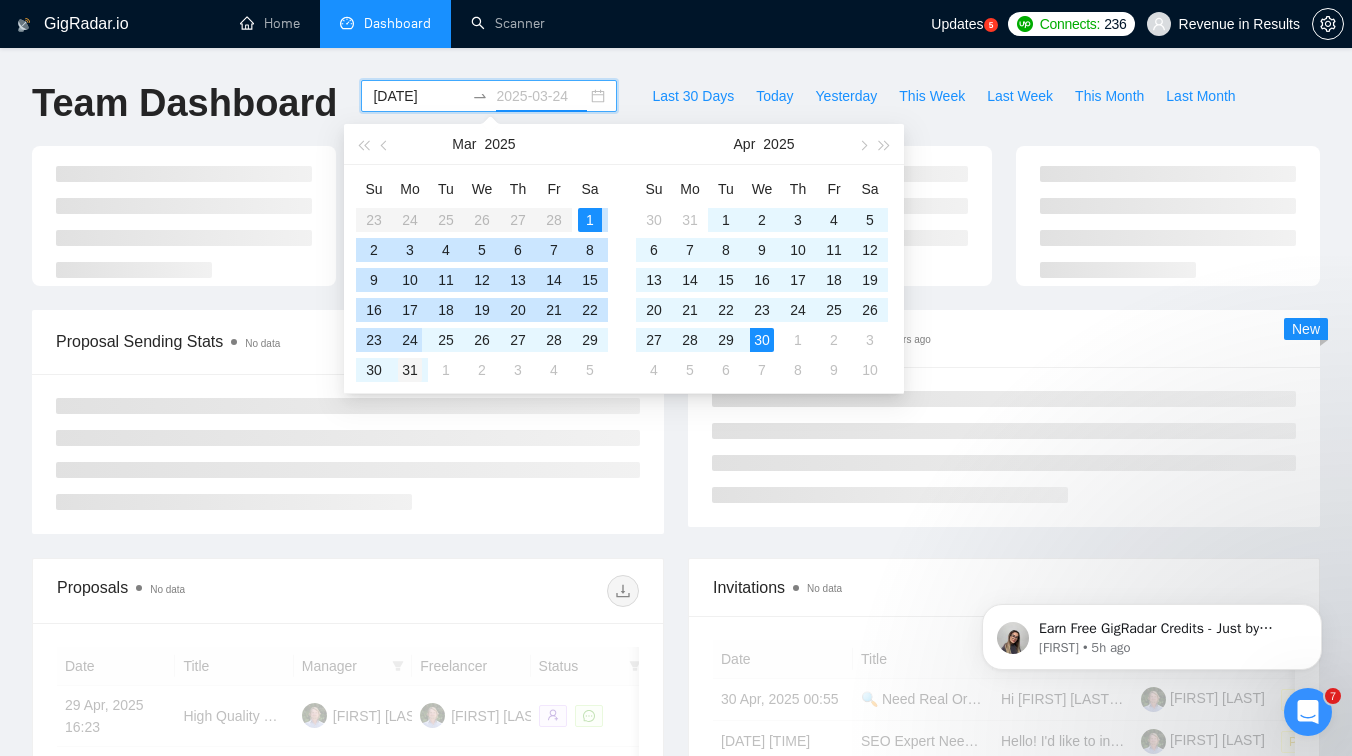 type on "2025-03-31" 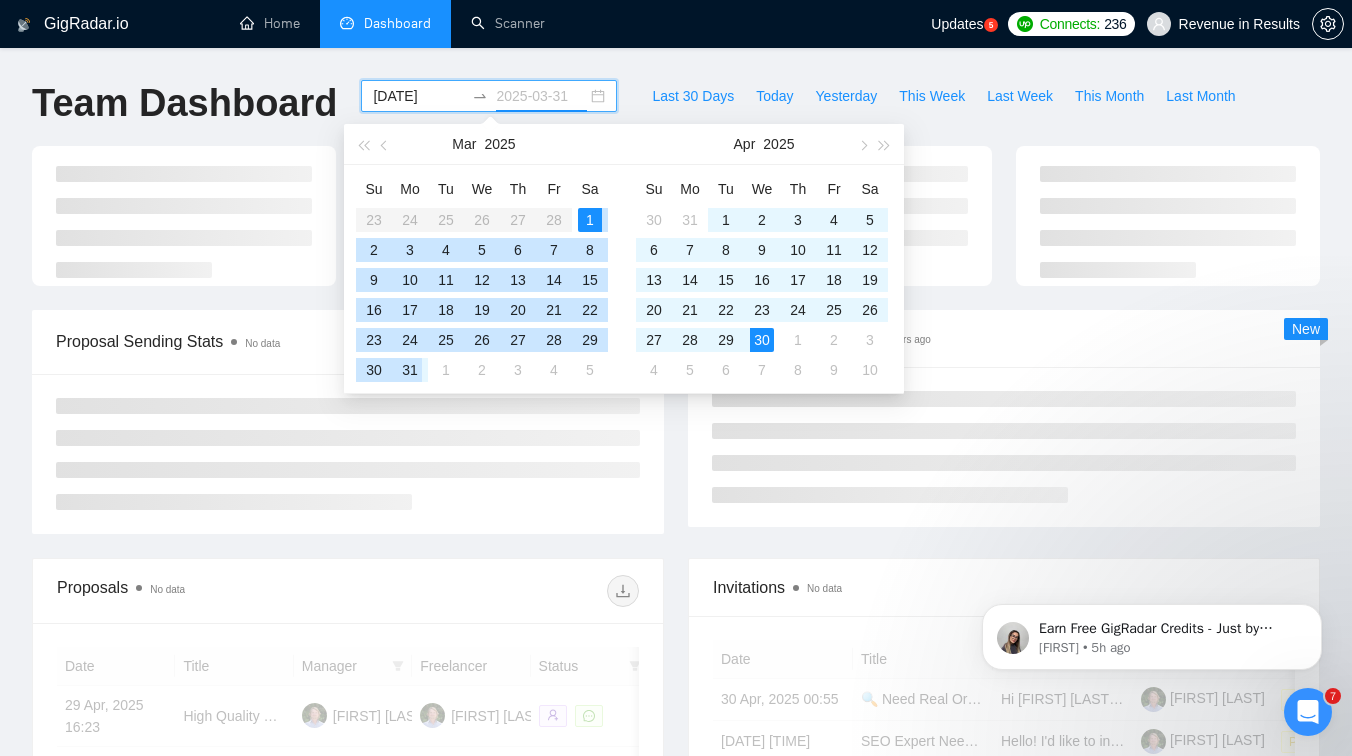click on "31" at bounding box center [410, 370] 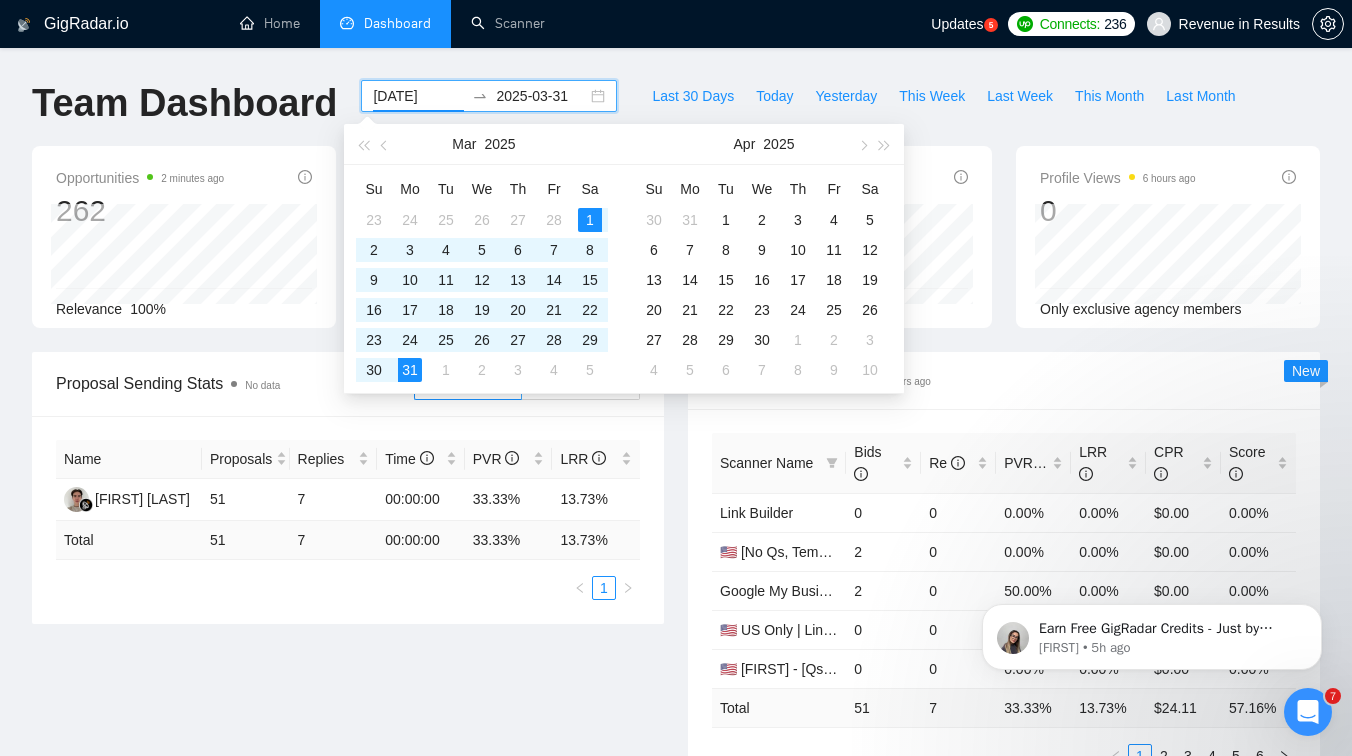 click on "[DATE]" at bounding box center (418, 96) 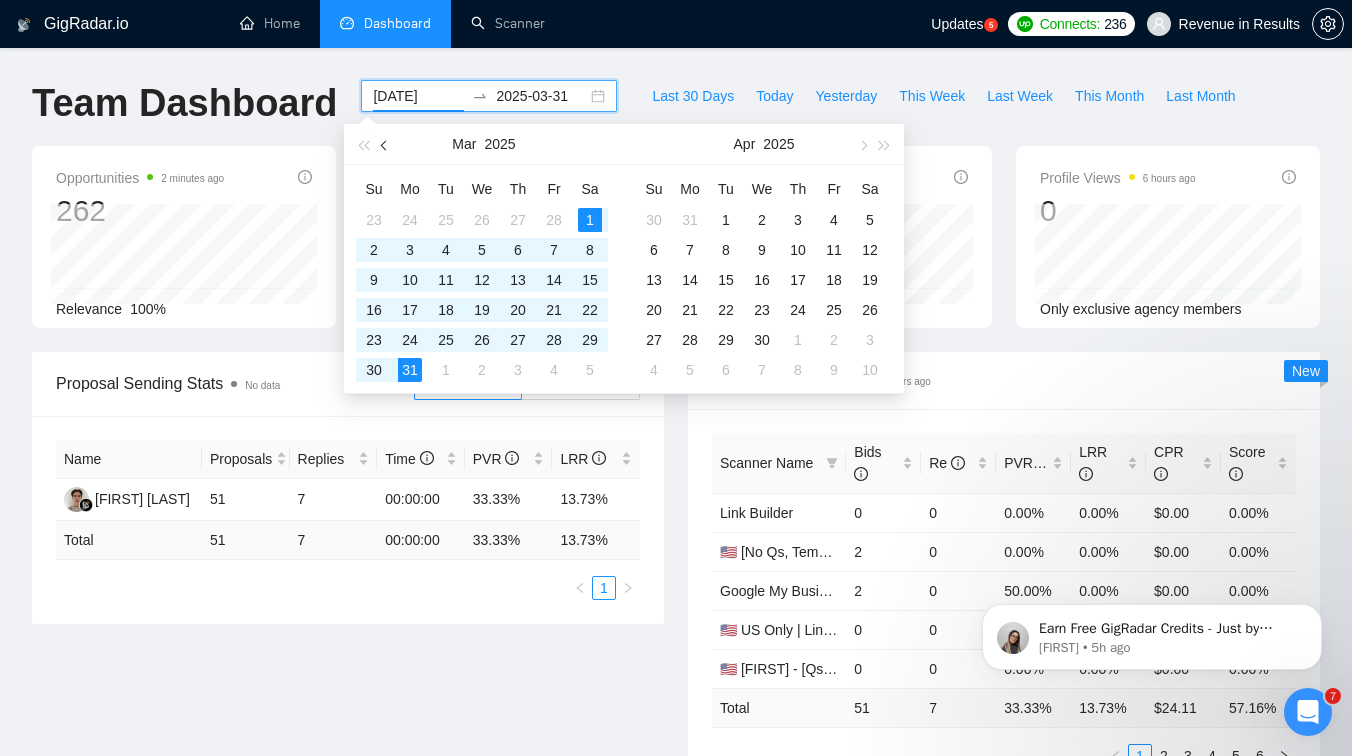click at bounding box center [385, 144] 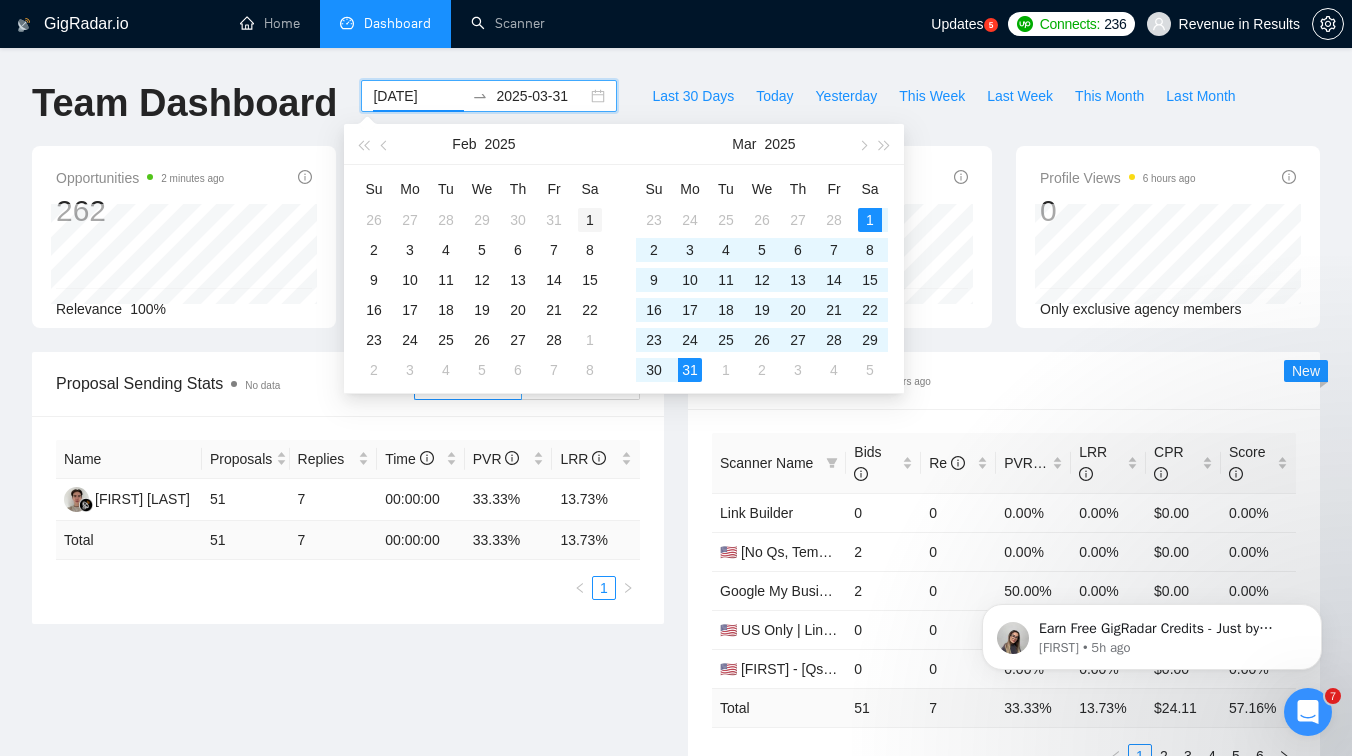 type on "2025-02-01" 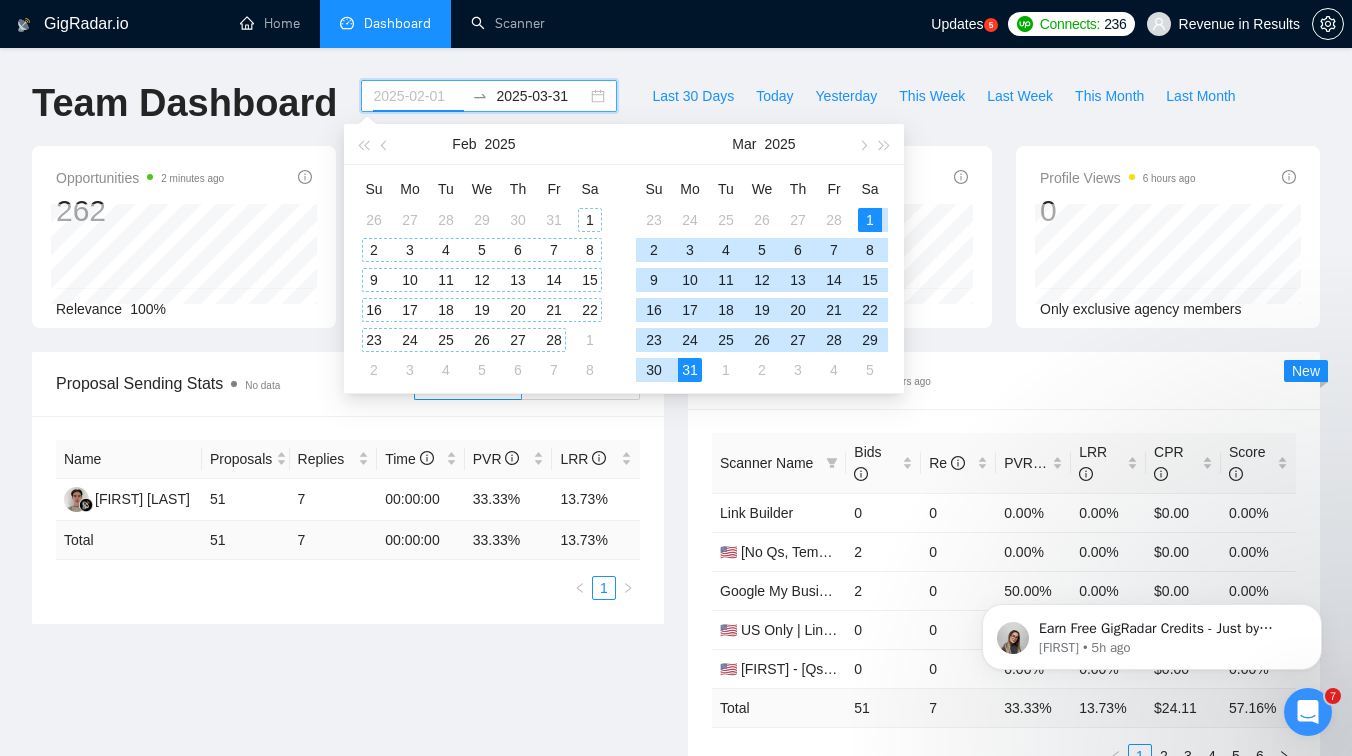 click on "1" at bounding box center [590, 220] 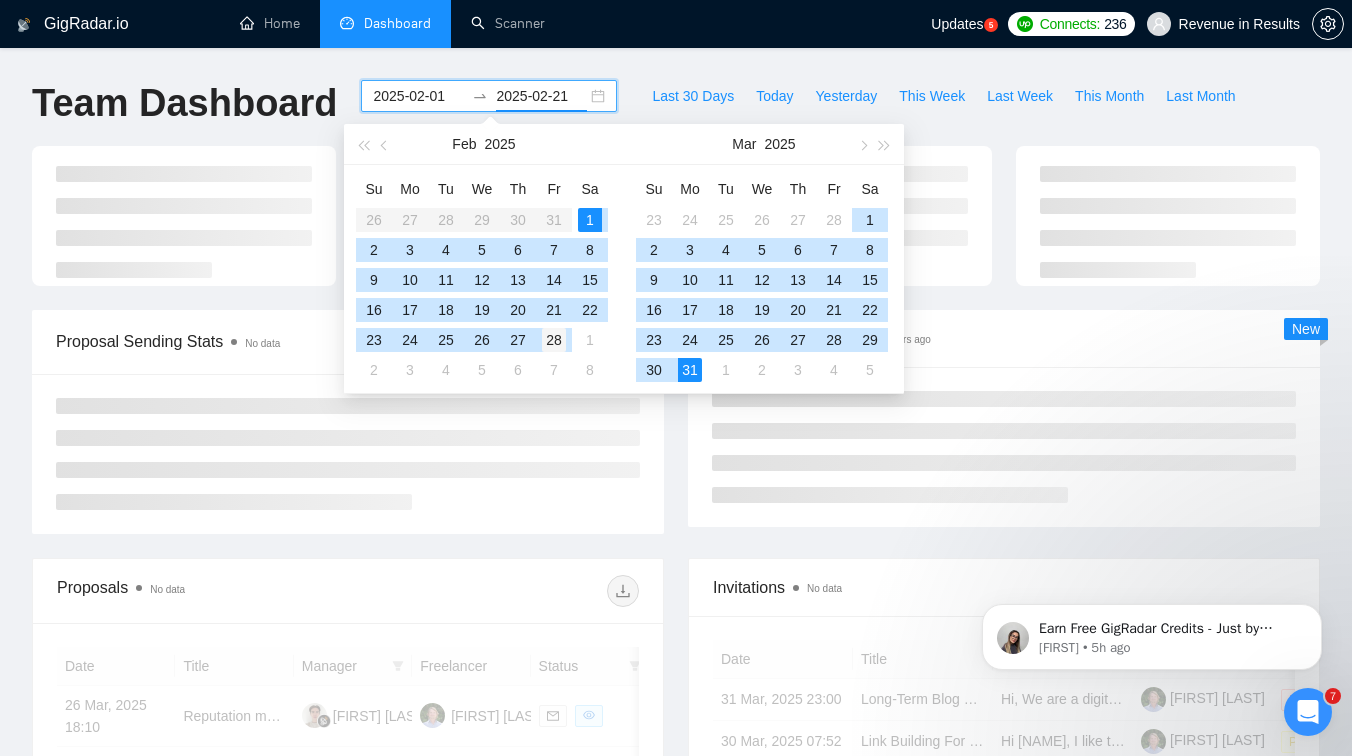 type on "2025-02-28" 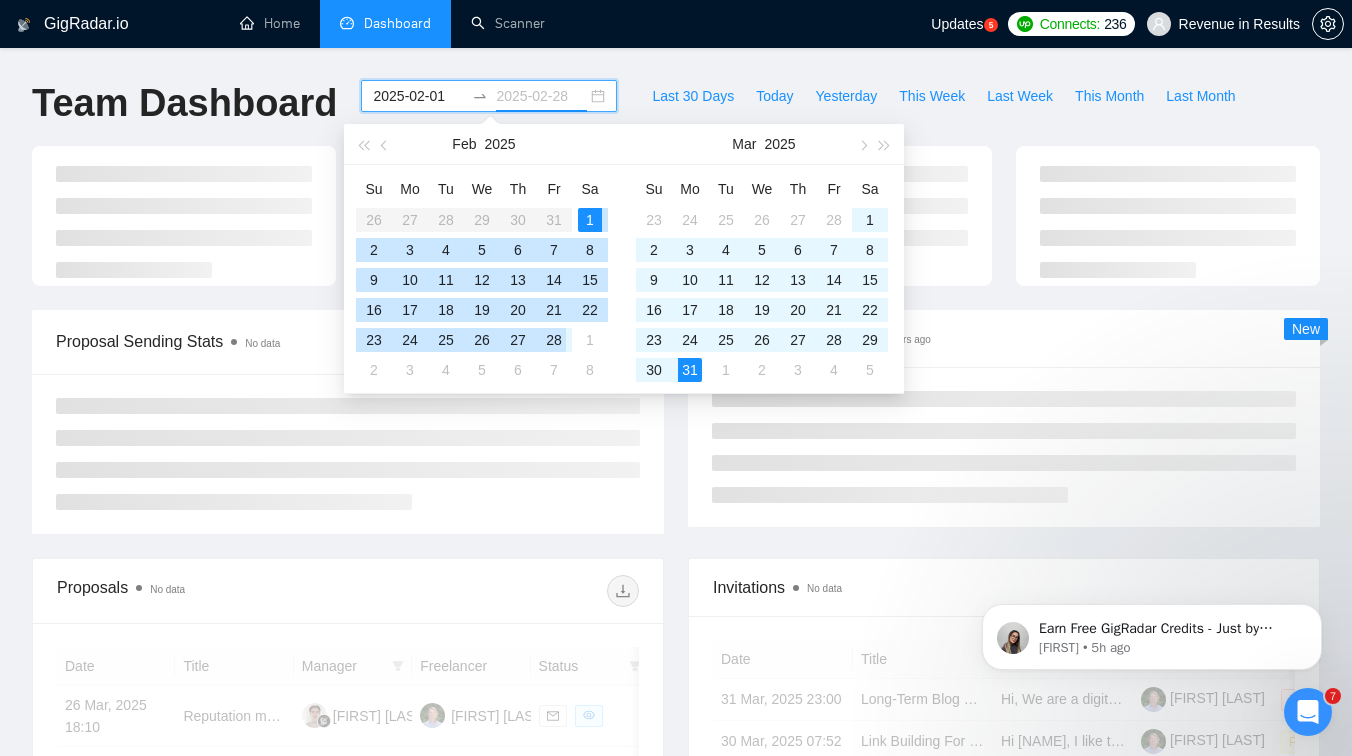 click on "28" at bounding box center [554, 340] 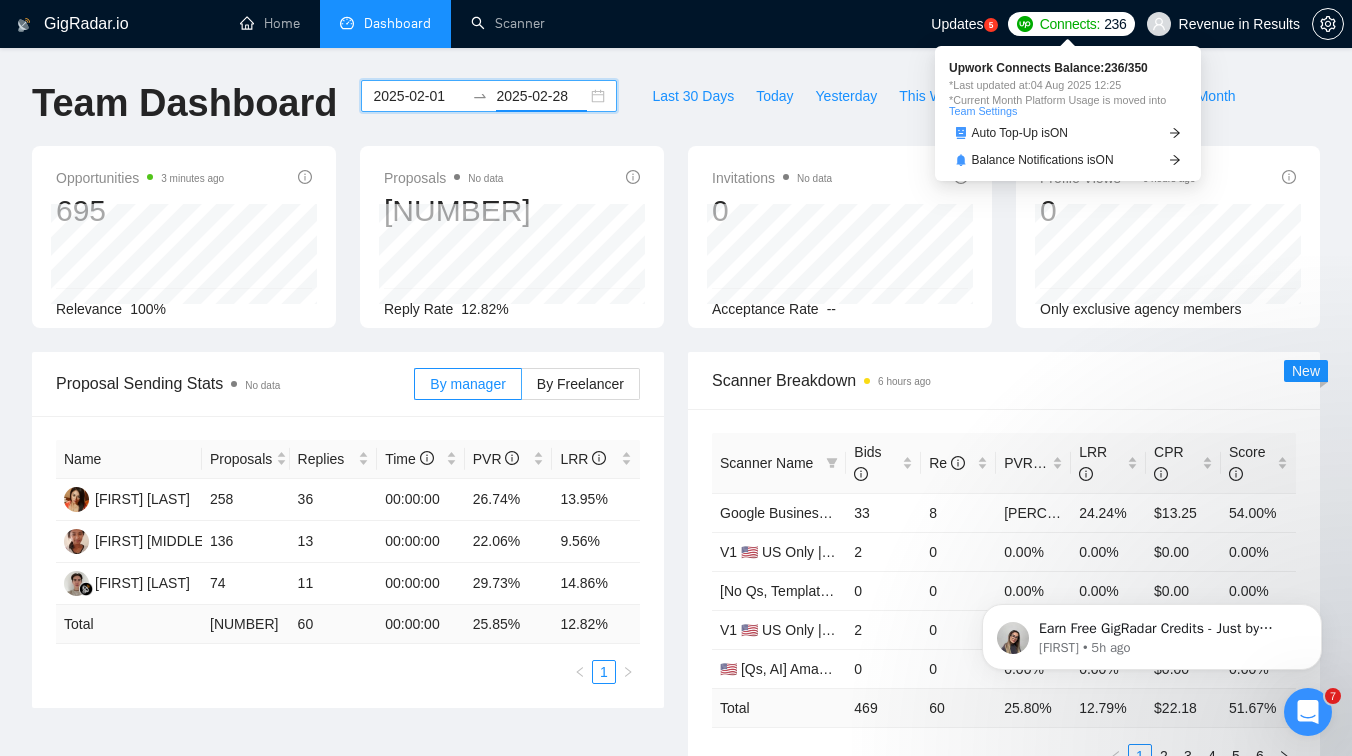 click on "236" at bounding box center [1115, 24] 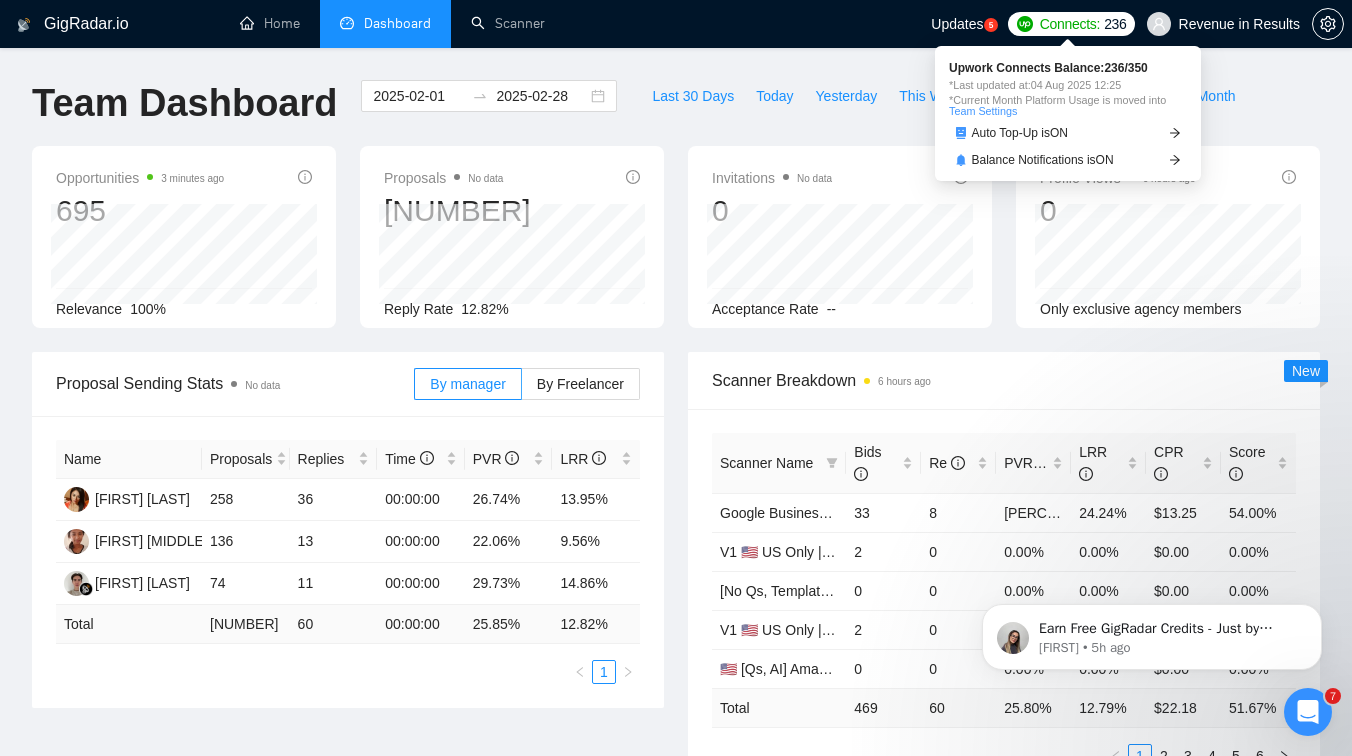 click on "Connects:" at bounding box center (1070, 24) 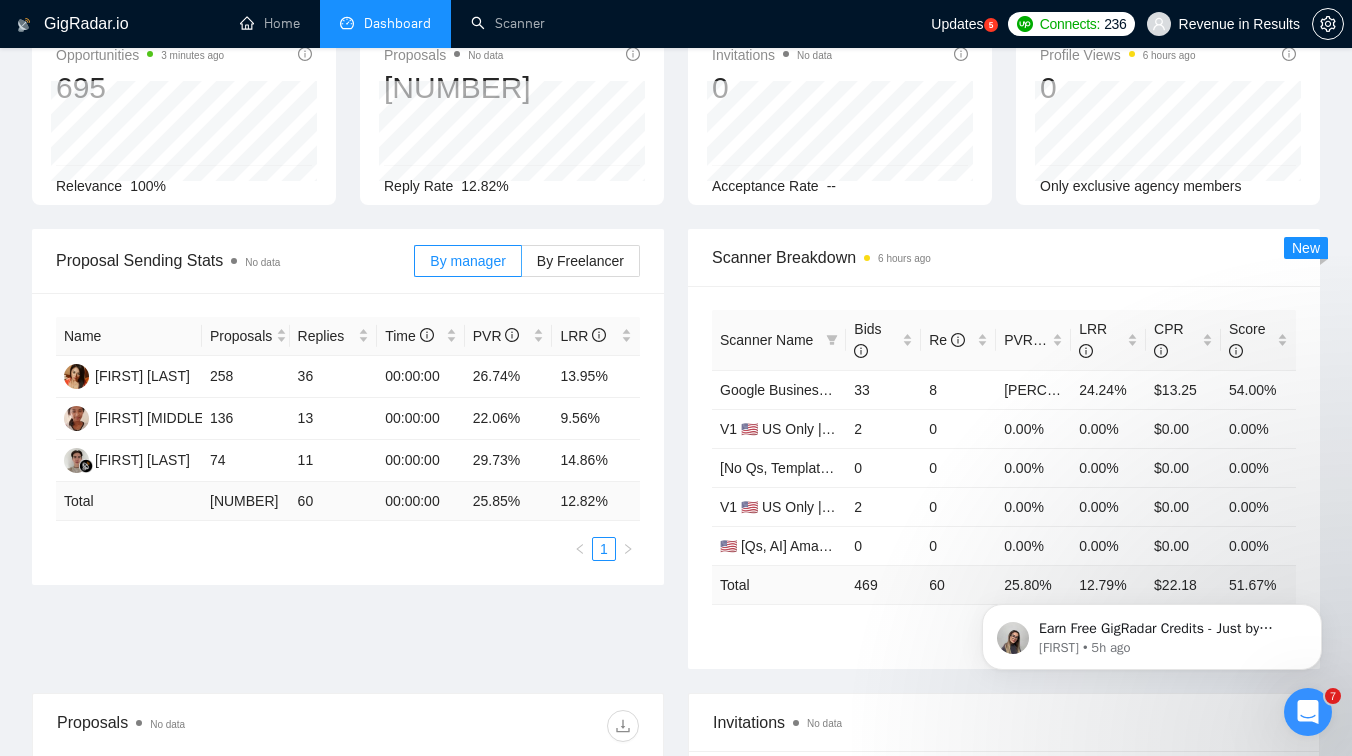 scroll, scrollTop: 0, scrollLeft: 0, axis: both 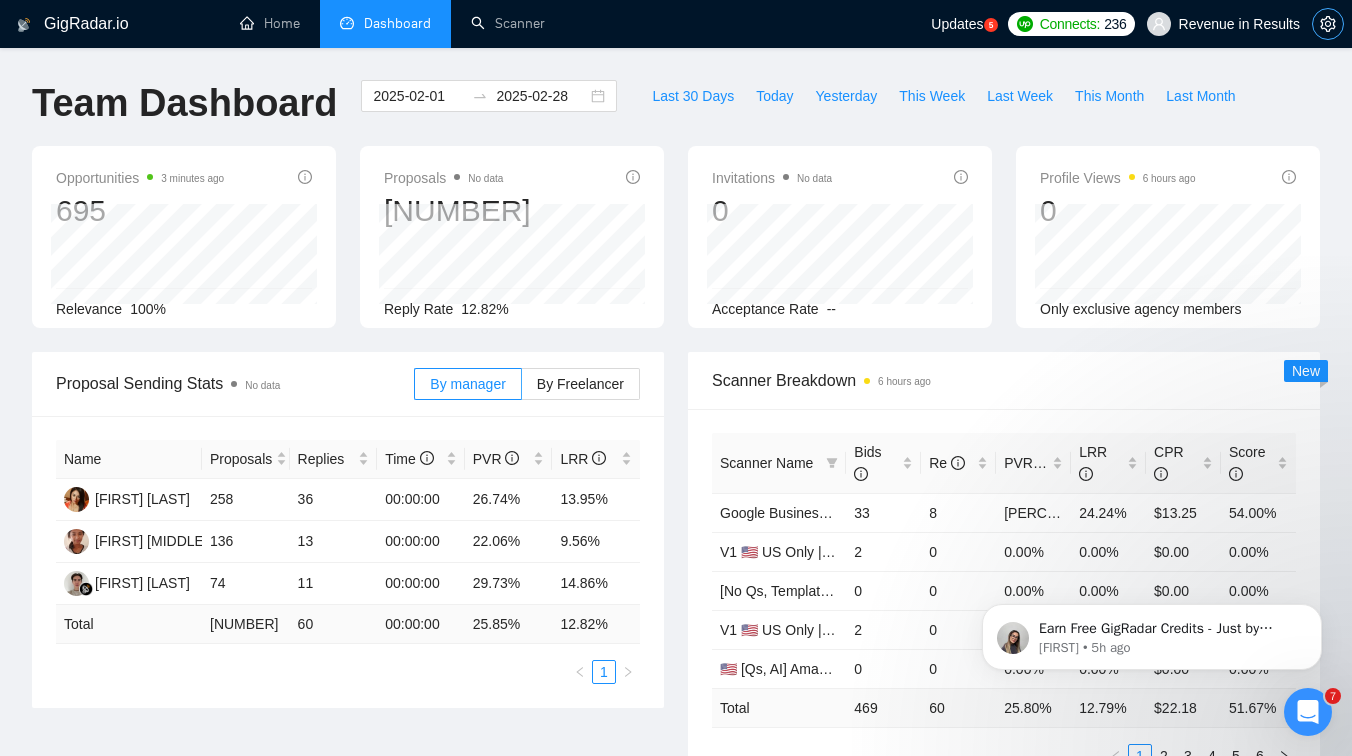 click 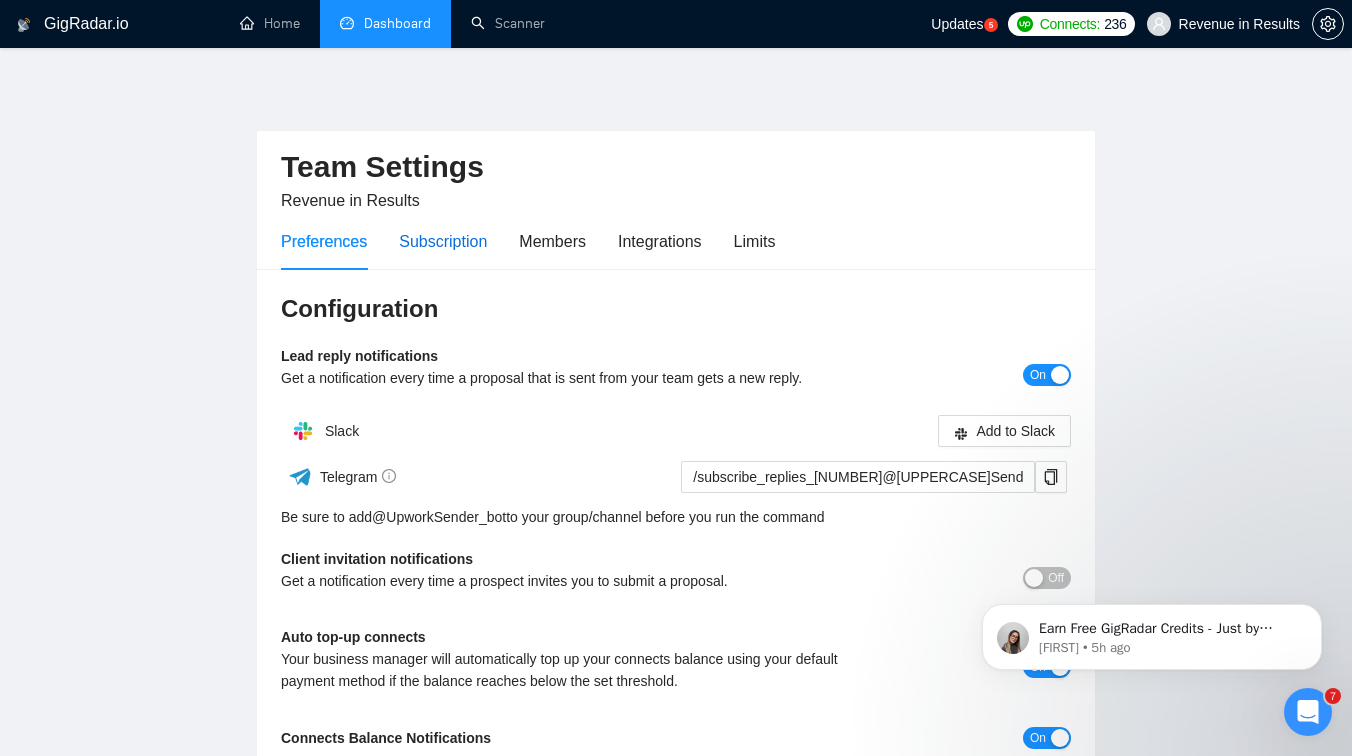 click on "Subscription" at bounding box center (443, 241) 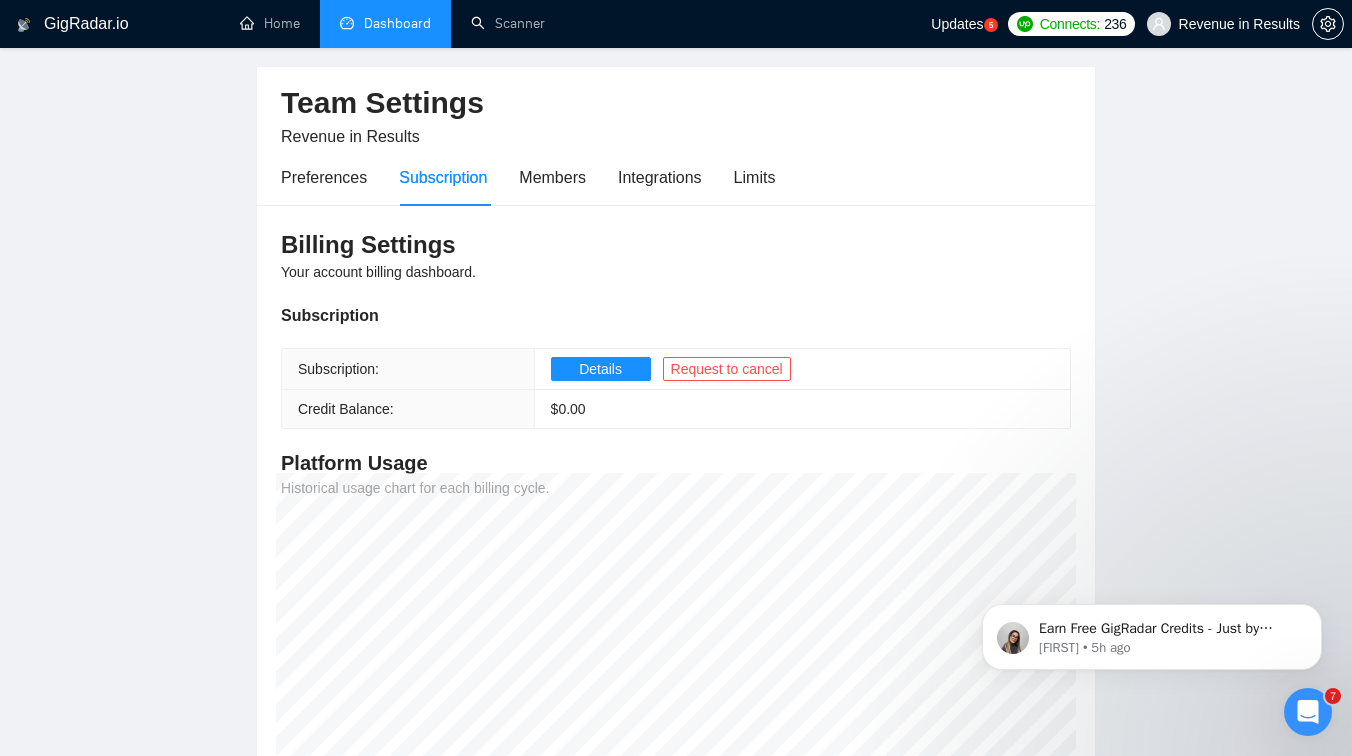 scroll, scrollTop: 0, scrollLeft: 0, axis: both 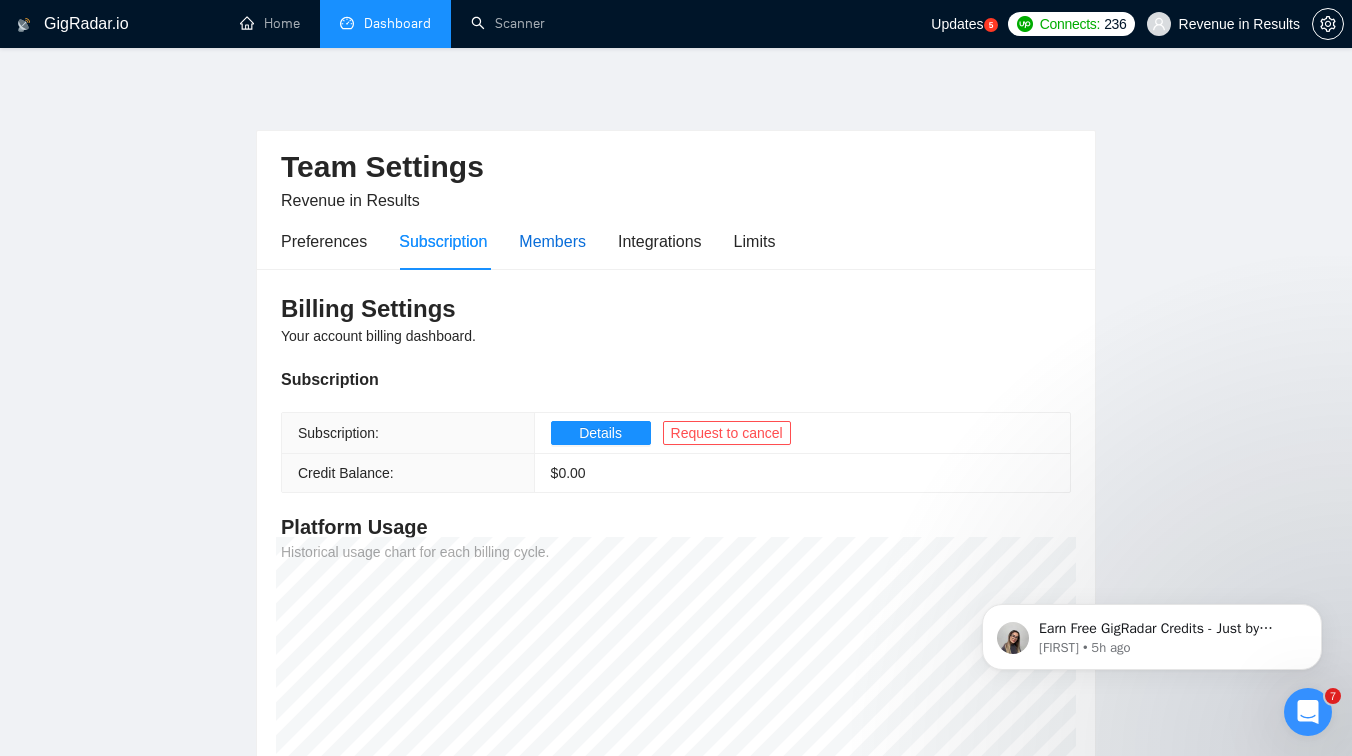 click on "Members" at bounding box center (552, 241) 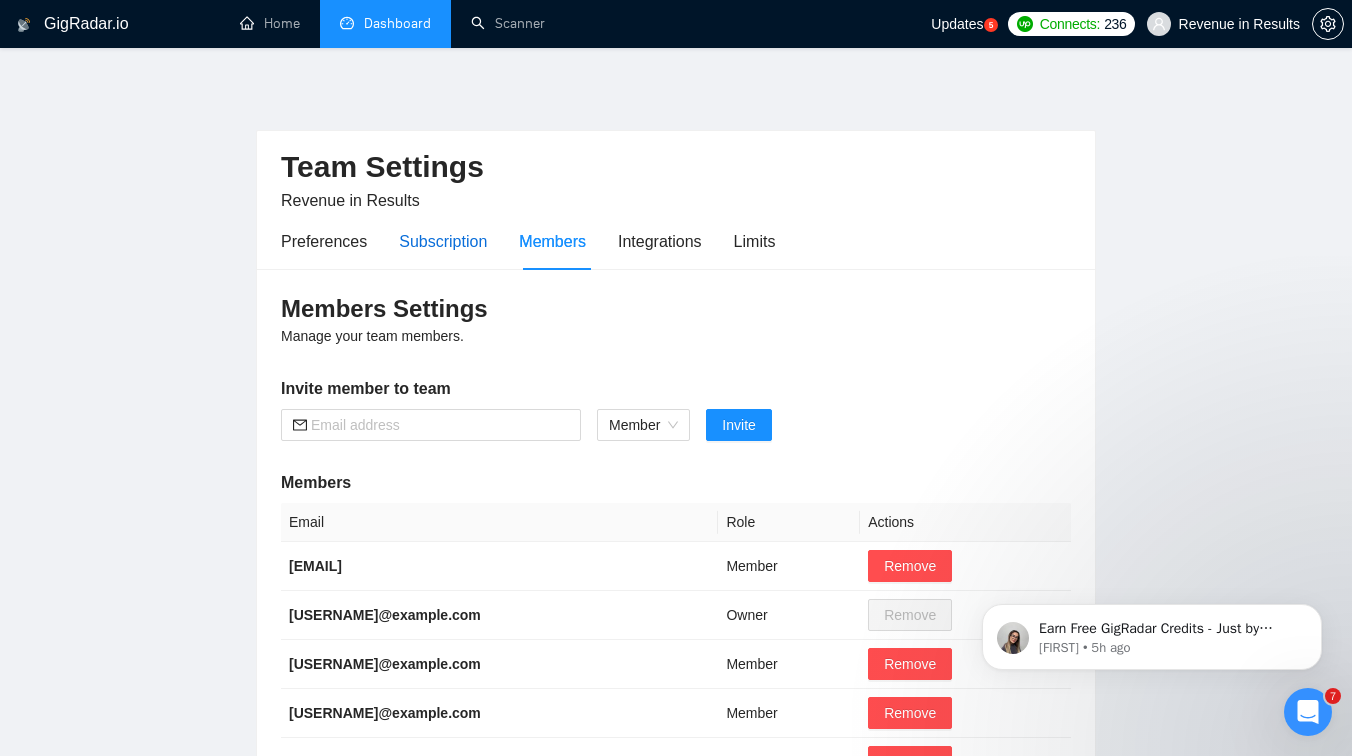 click on "Subscription" at bounding box center (443, 241) 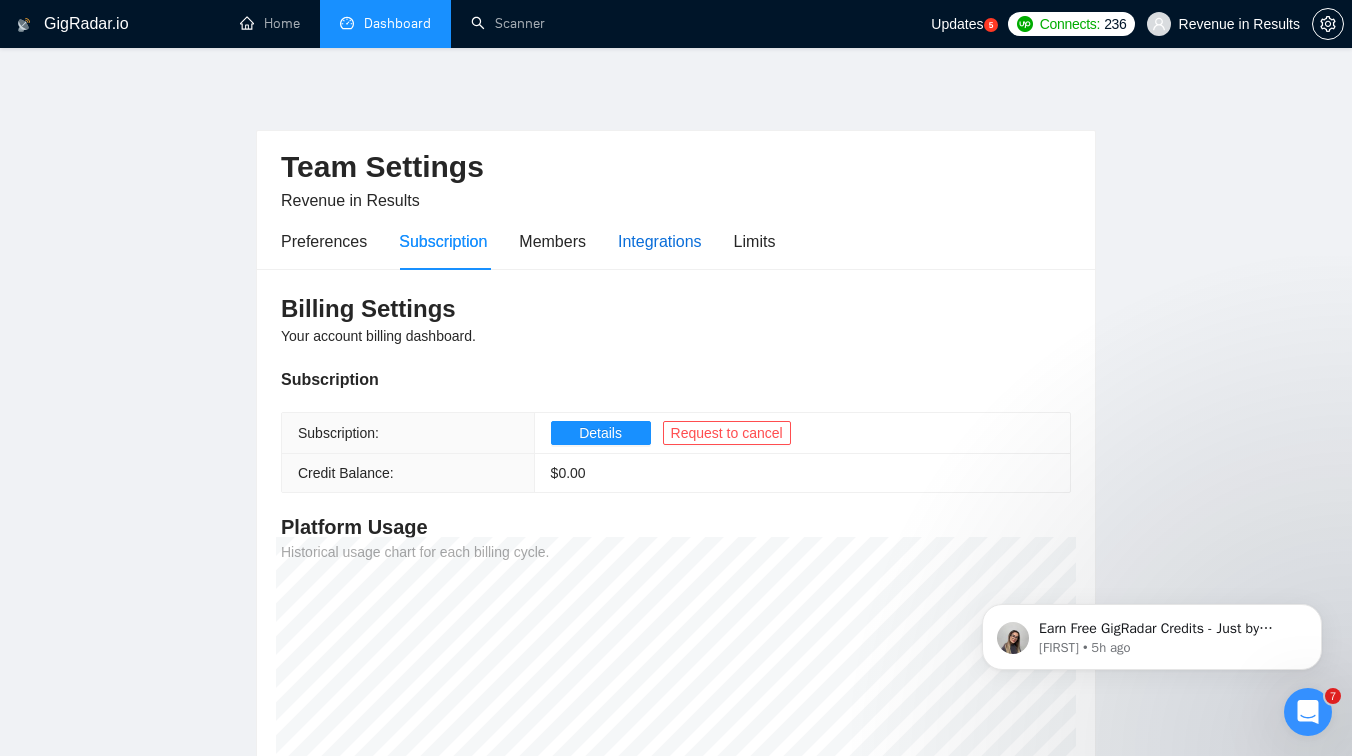 click on "Integrations" at bounding box center (660, 241) 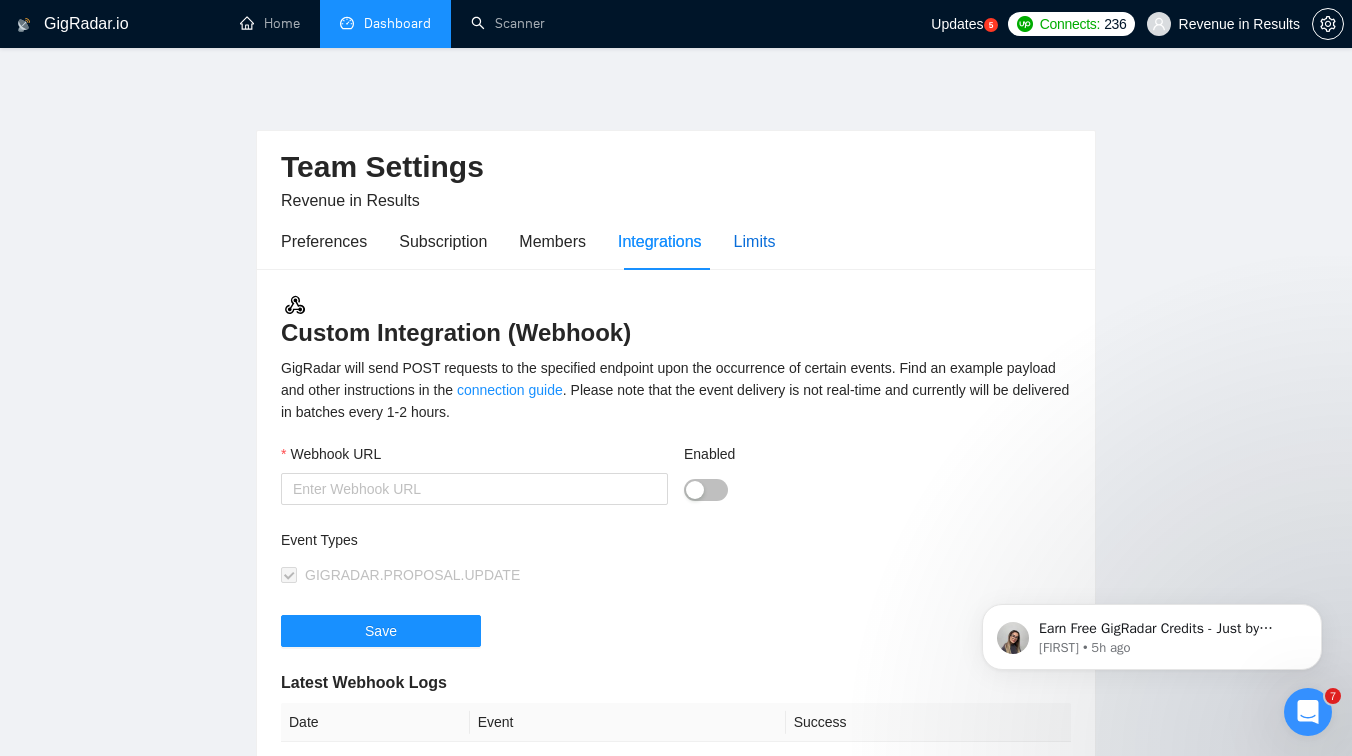 click on "Limits" at bounding box center [755, 241] 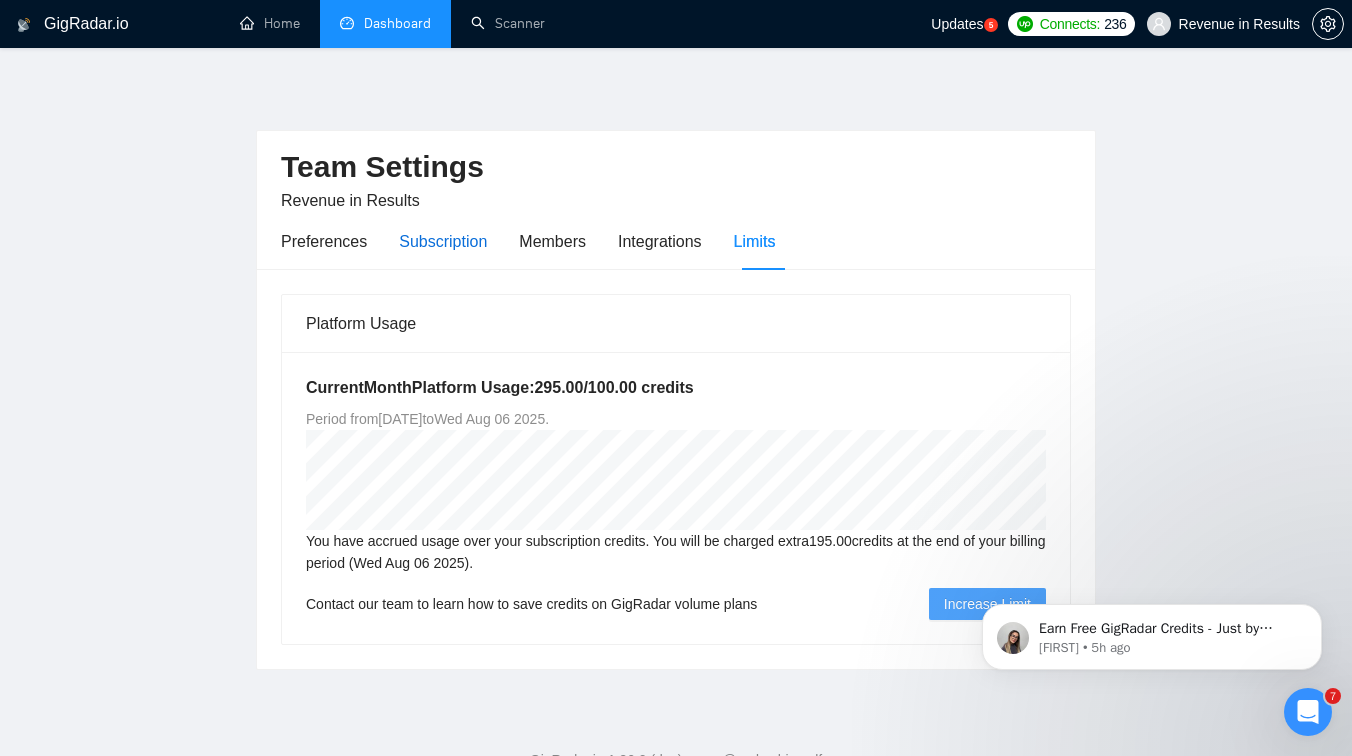 click on "Subscription" at bounding box center (443, 241) 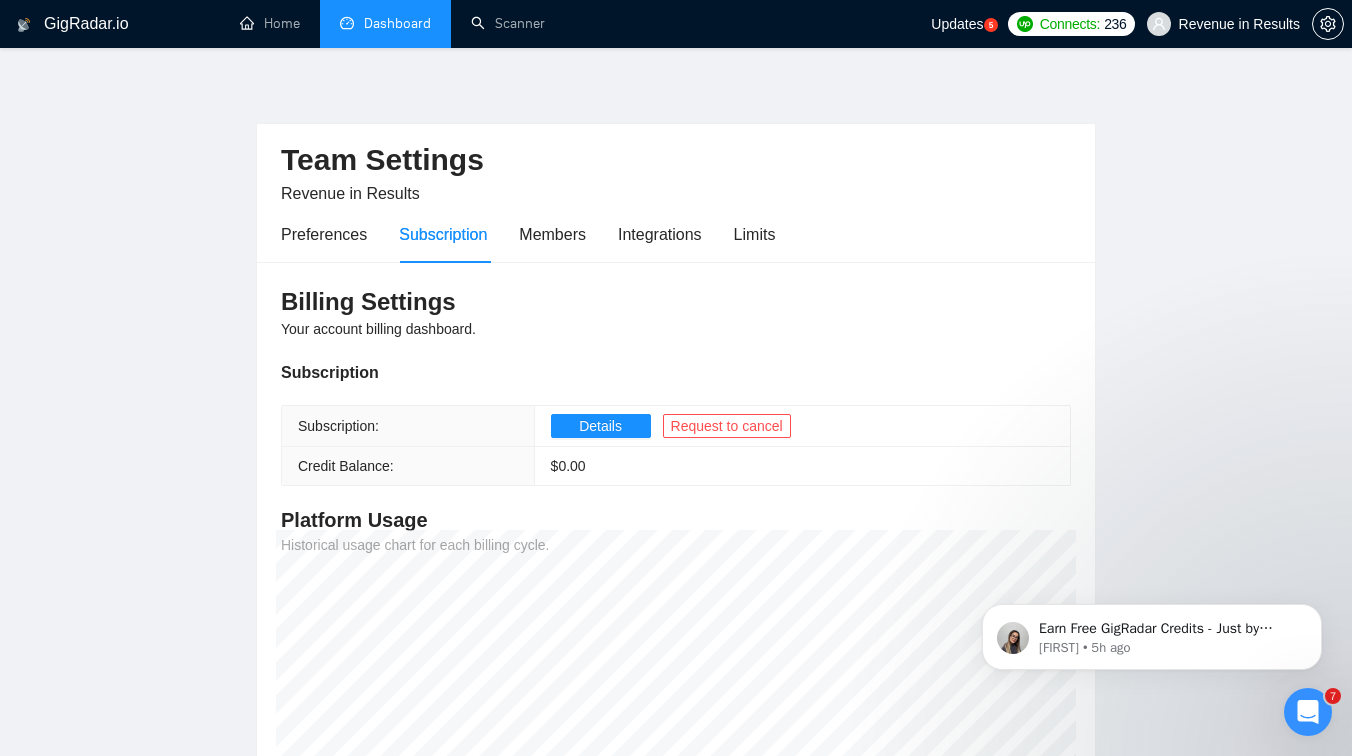 scroll, scrollTop: 4, scrollLeft: 0, axis: vertical 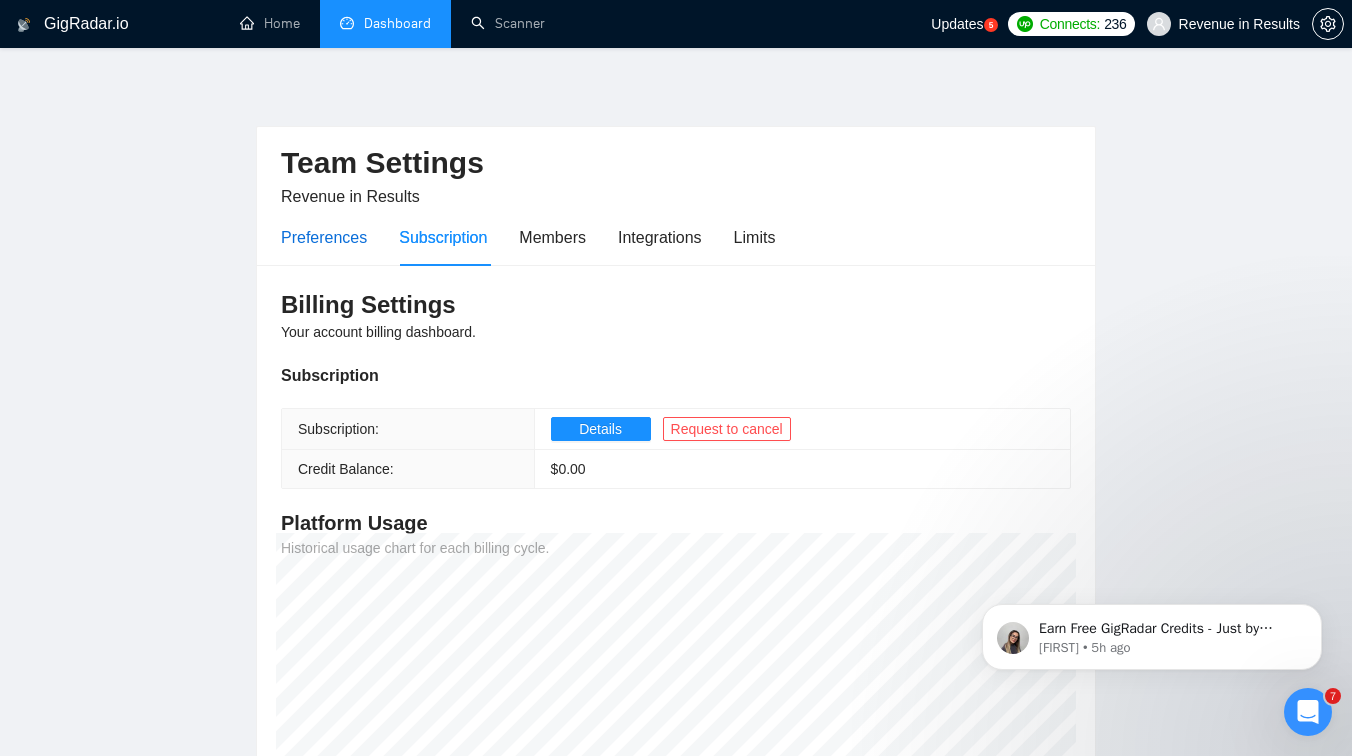 click on "Preferences" at bounding box center [324, 237] 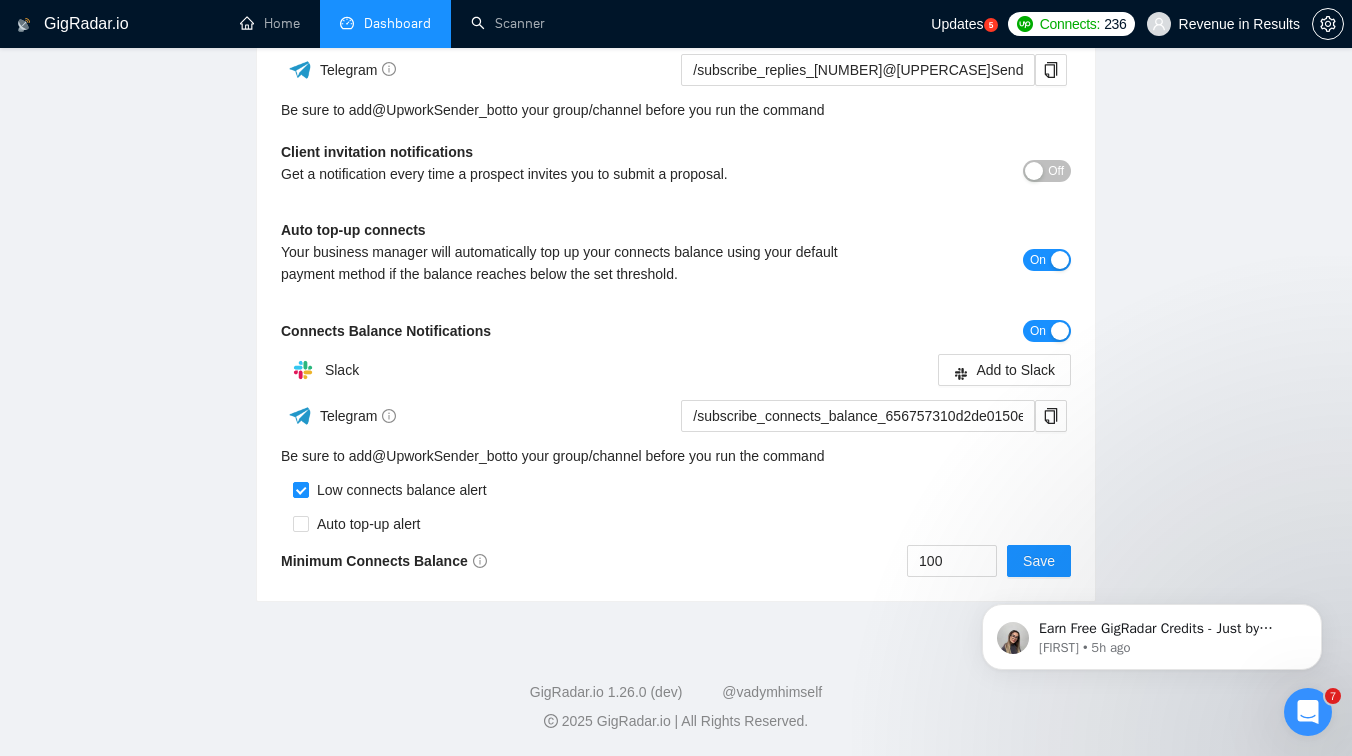 scroll, scrollTop: 0, scrollLeft: 0, axis: both 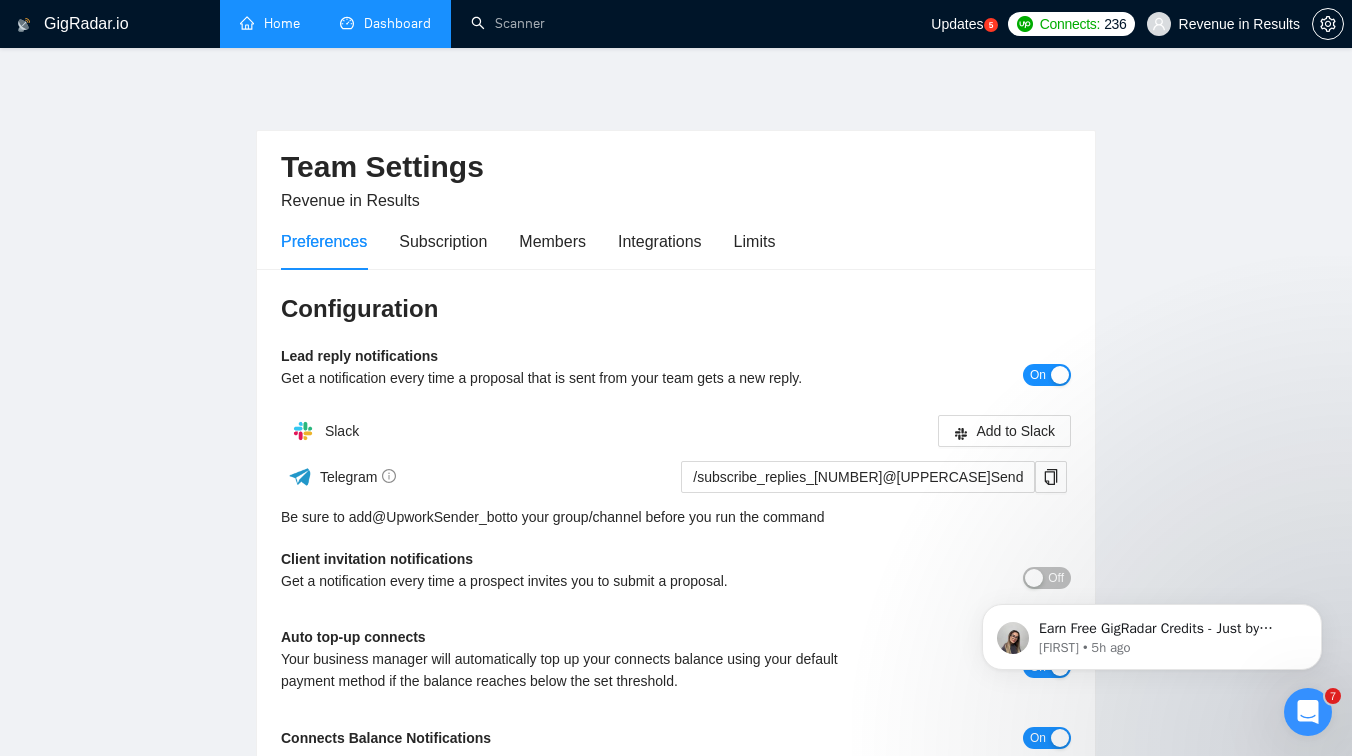click on "Home" at bounding box center (270, 23) 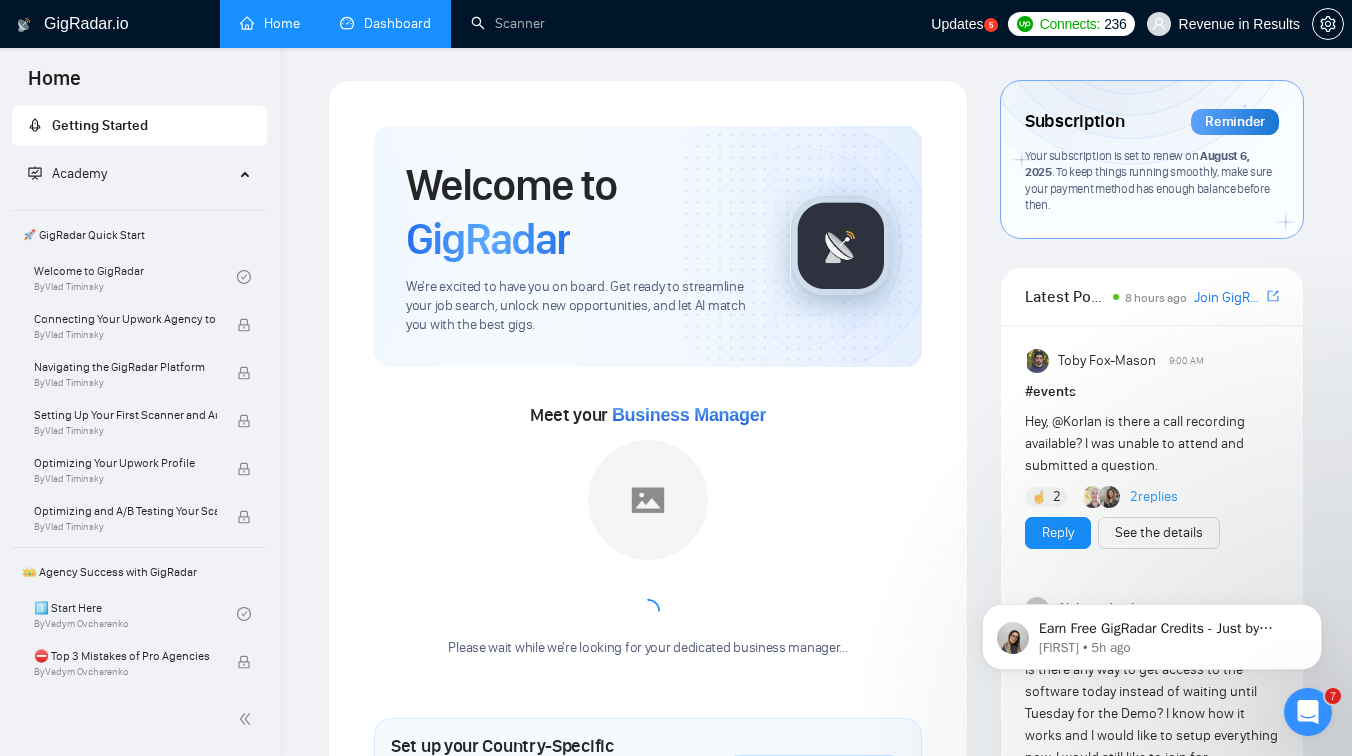 click on "Dashboard" at bounding box center (385, 23) 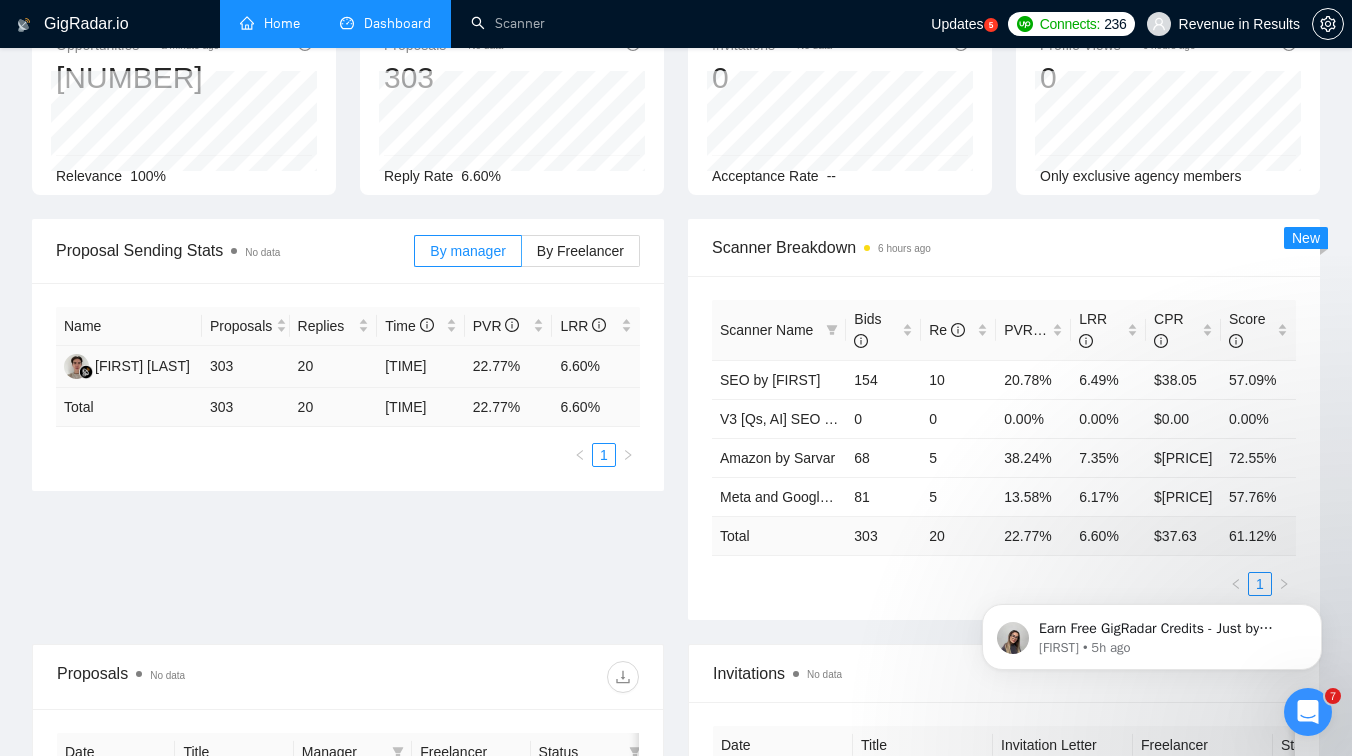 scroll, scrollTop: 0, scrollLeft: 0, axis: both 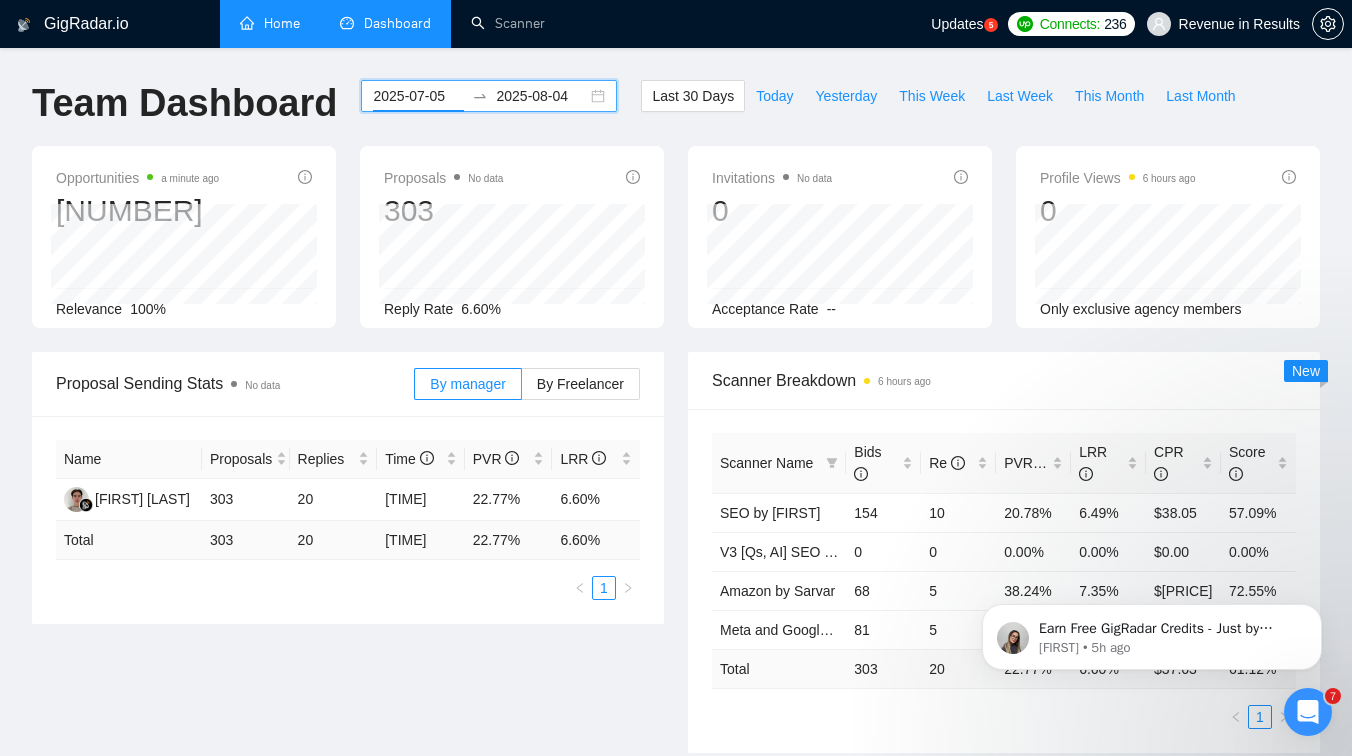click on "2025-07-05" at bounding box center (418, 96) 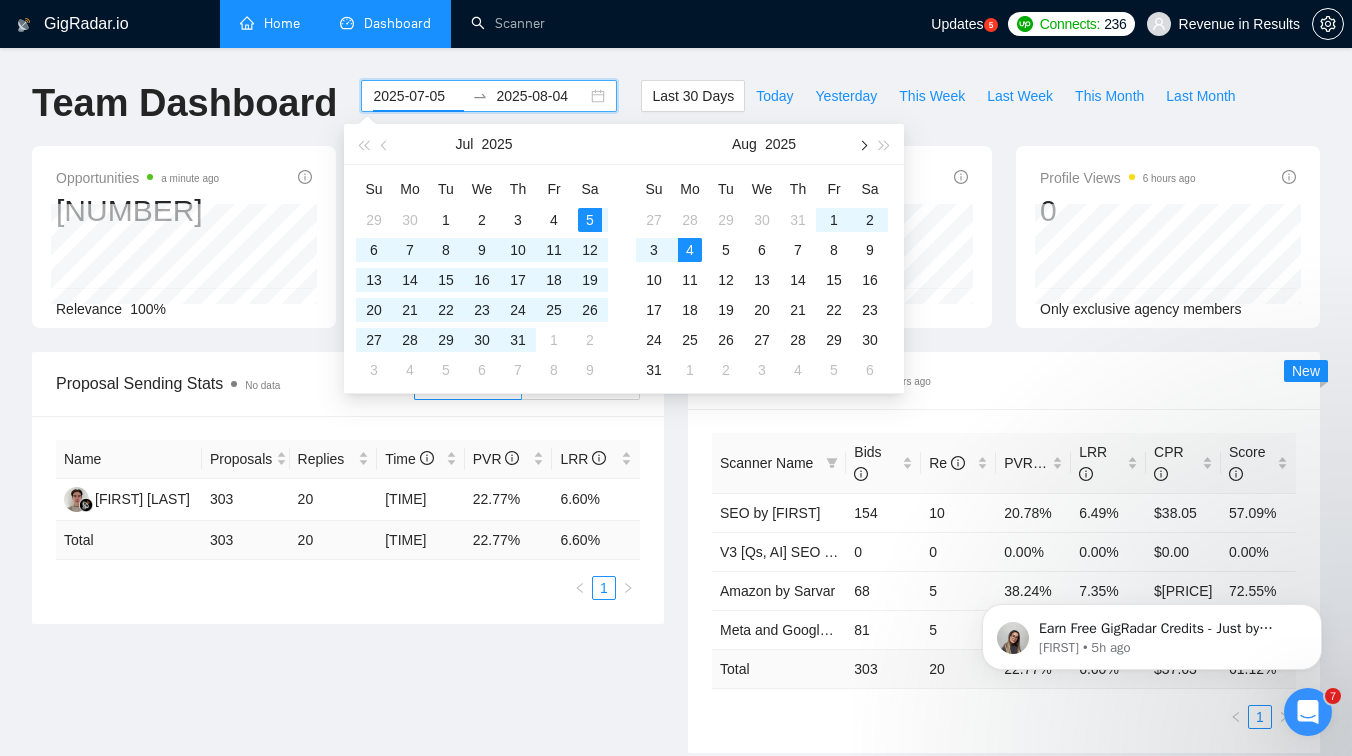 click at bounding box center (862, 144) 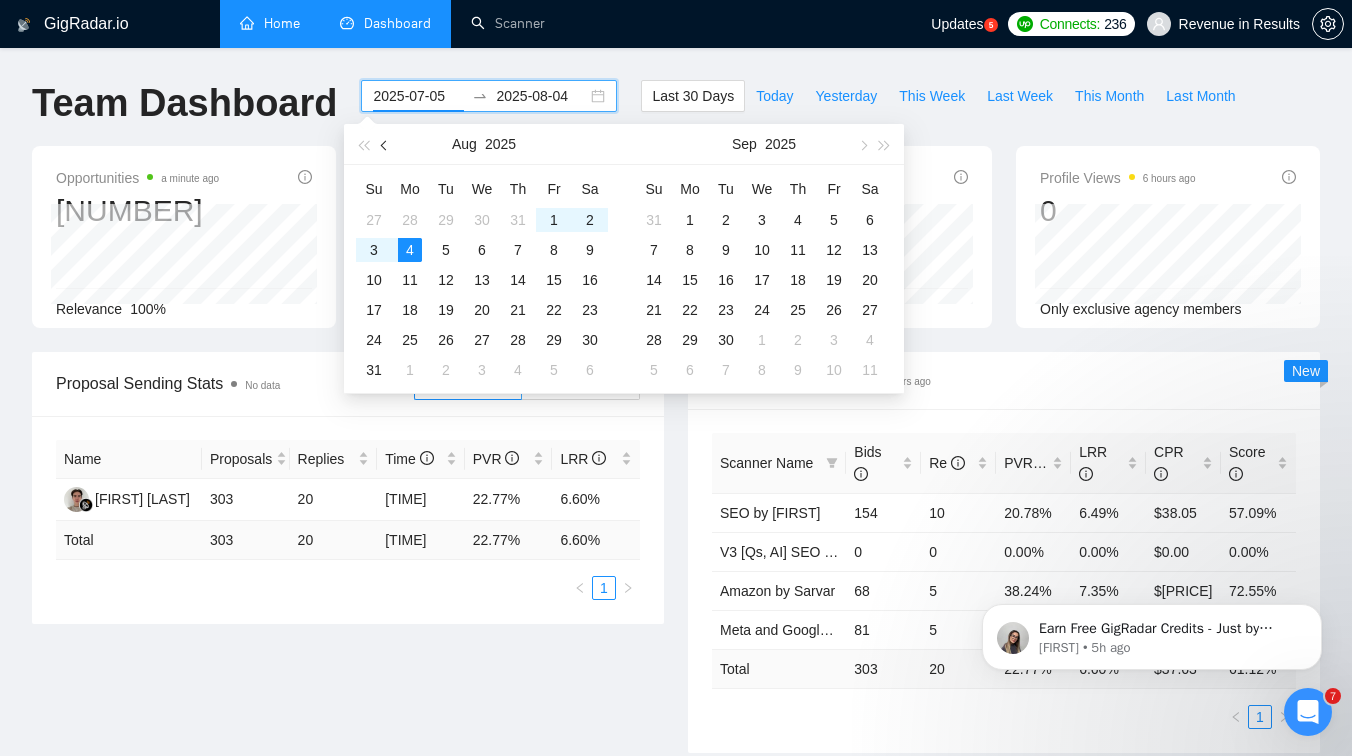click at bounding box center [386, 145] 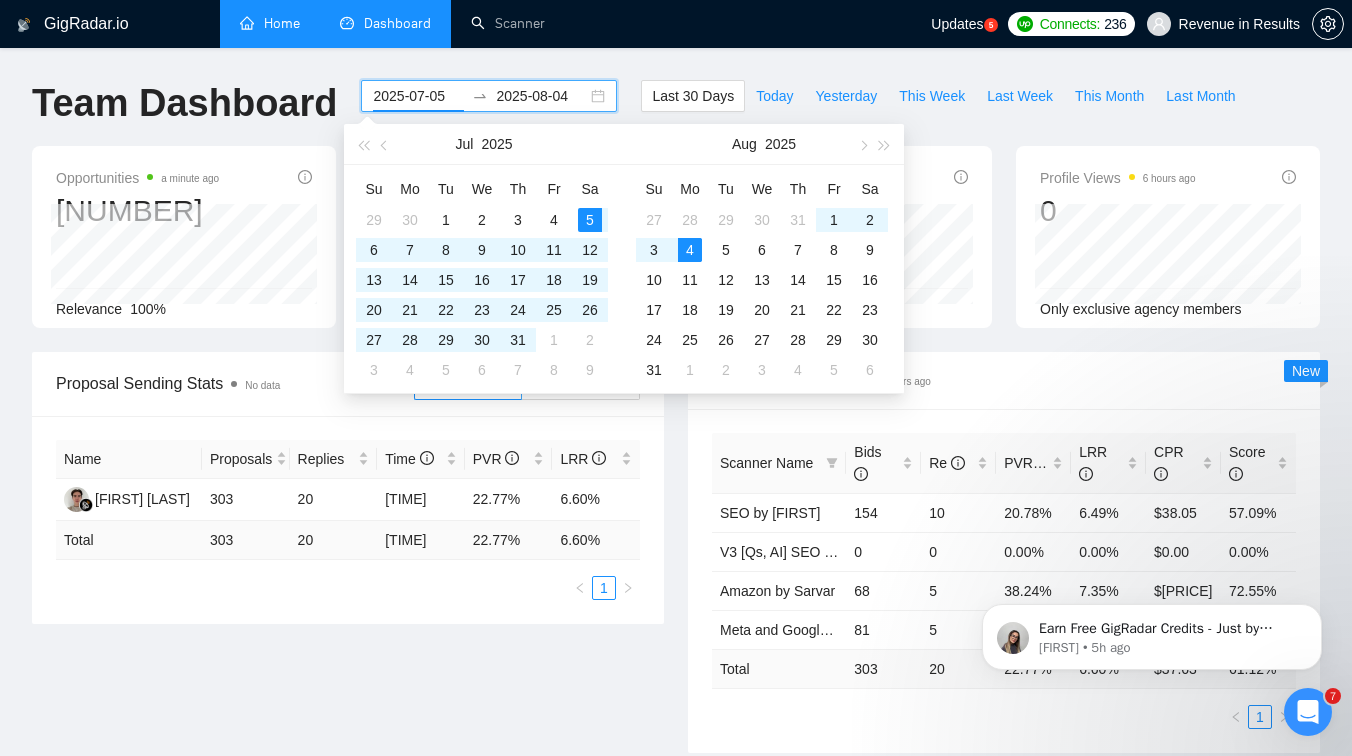 click on "Proposal Sending Stats No data By manager By Freelancer Name Proposals Replies Time   PVR   LRR   [FIRST] [LAST] 303 20 00:11:24 22.77% 6.60% Total 303 20 00:11:24 22.77 % 6.60 % 1 Scanner Breakdown 6 hours ago Scanner Name Bids   Re   PVR   LRR   CPR   Score   SEO by Sarvar 154 10 20.78% 6.49% $38.05 57.09% V3 [Qs, AI] SEO (2nd worse performing May) 0 0 0.00% 0.00% $0.00 0.00% Amazon by Sarvar 68 5 38.24% 7.35% $33.79 72.55%  Meta and Google Ads by Sarvar 81 5 13.58% 6.17% $40.64 57.76% Total 303 20 22.77 % 6.60 % $ 37.63 61.12 % 1 New" at bounding box center (676, 564) 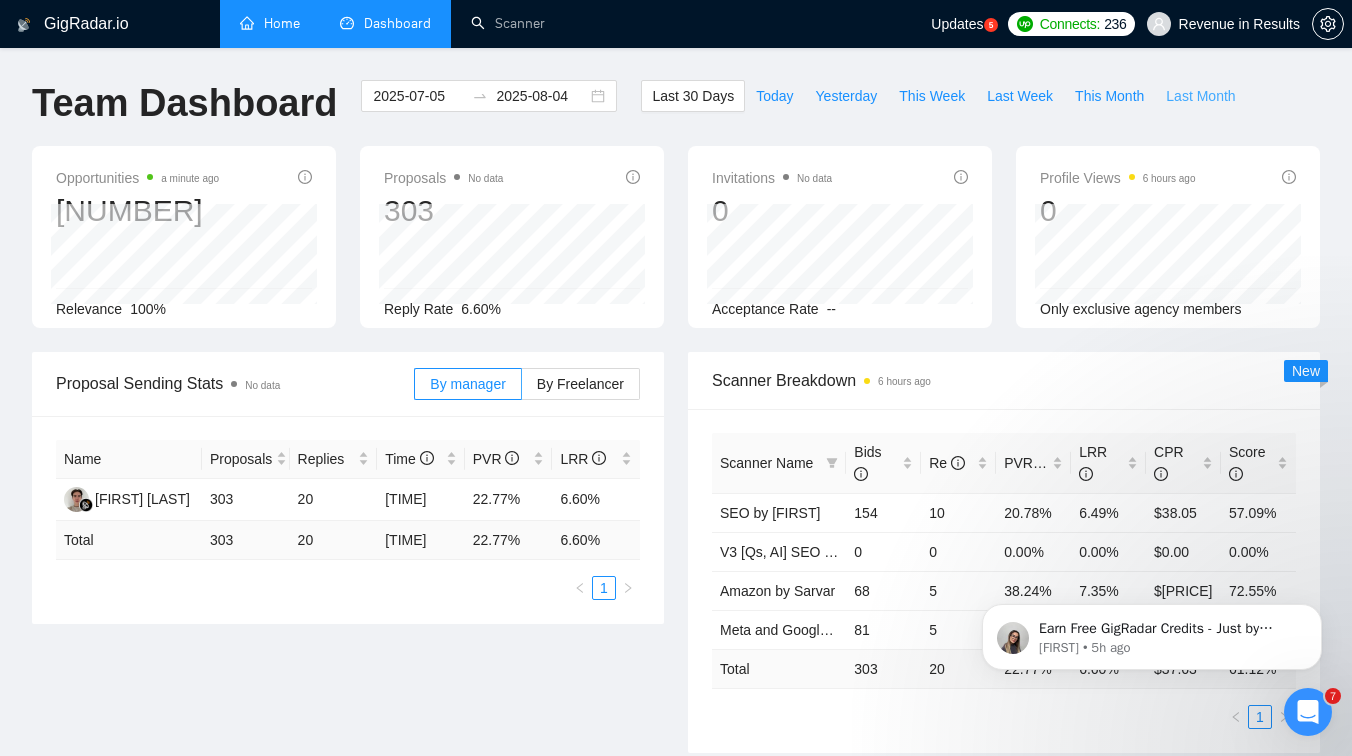 click on "Last Month" at bounding box center (1200, 96) 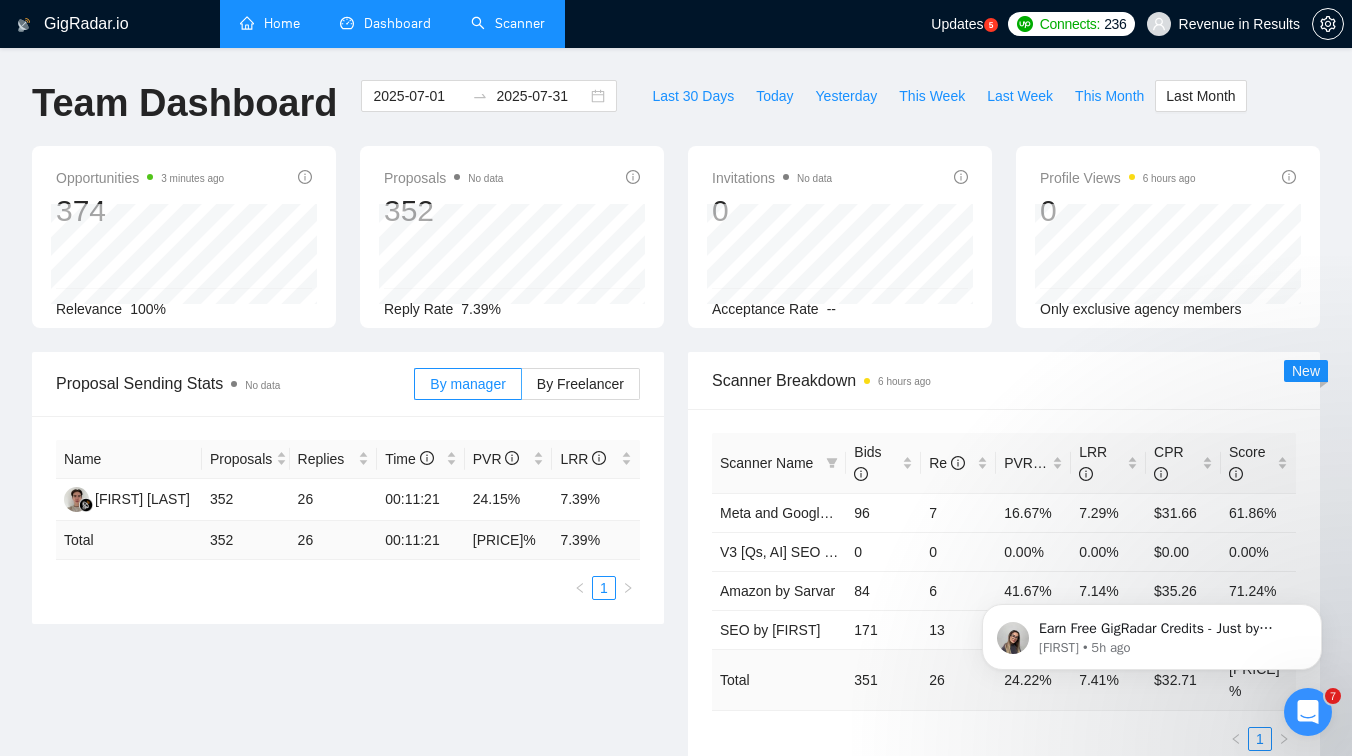 click on "Scanner" at bounding box center (508, 23) 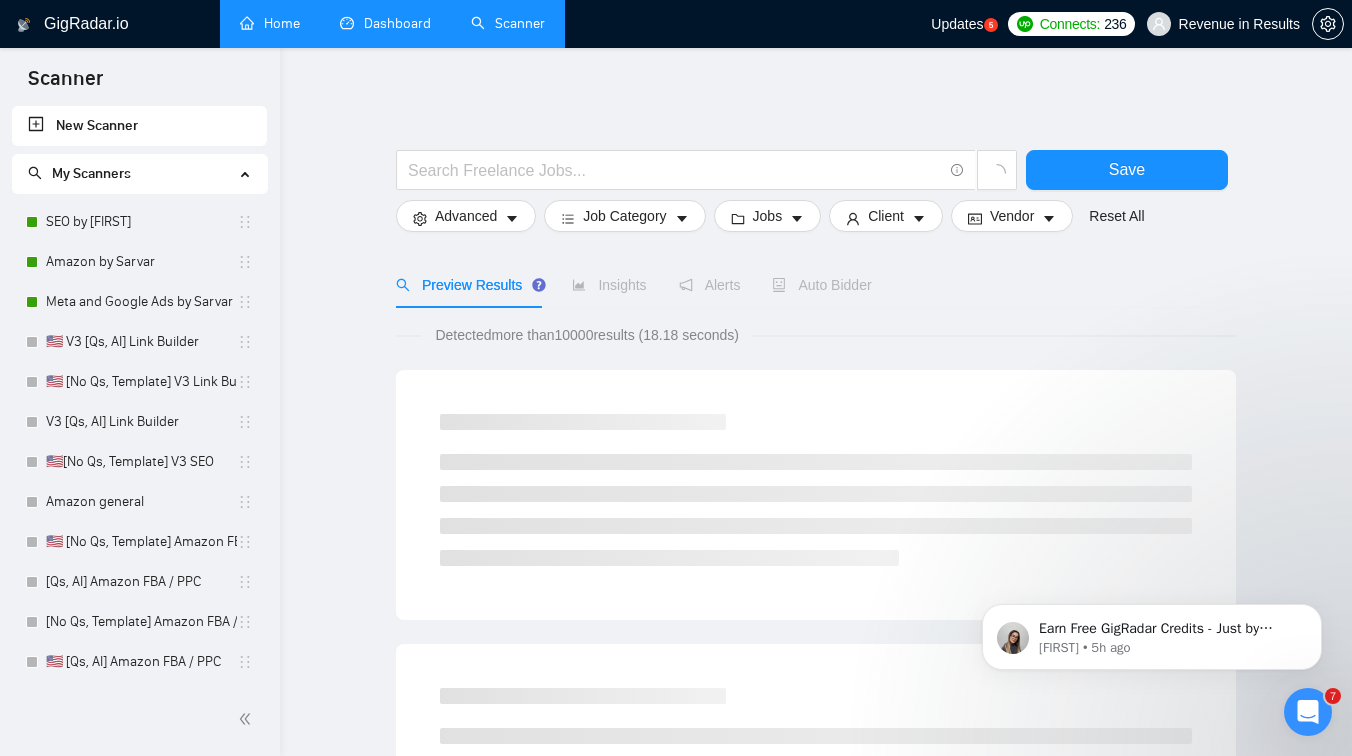 click on "Dashboard" at bounding box center [385, 23] 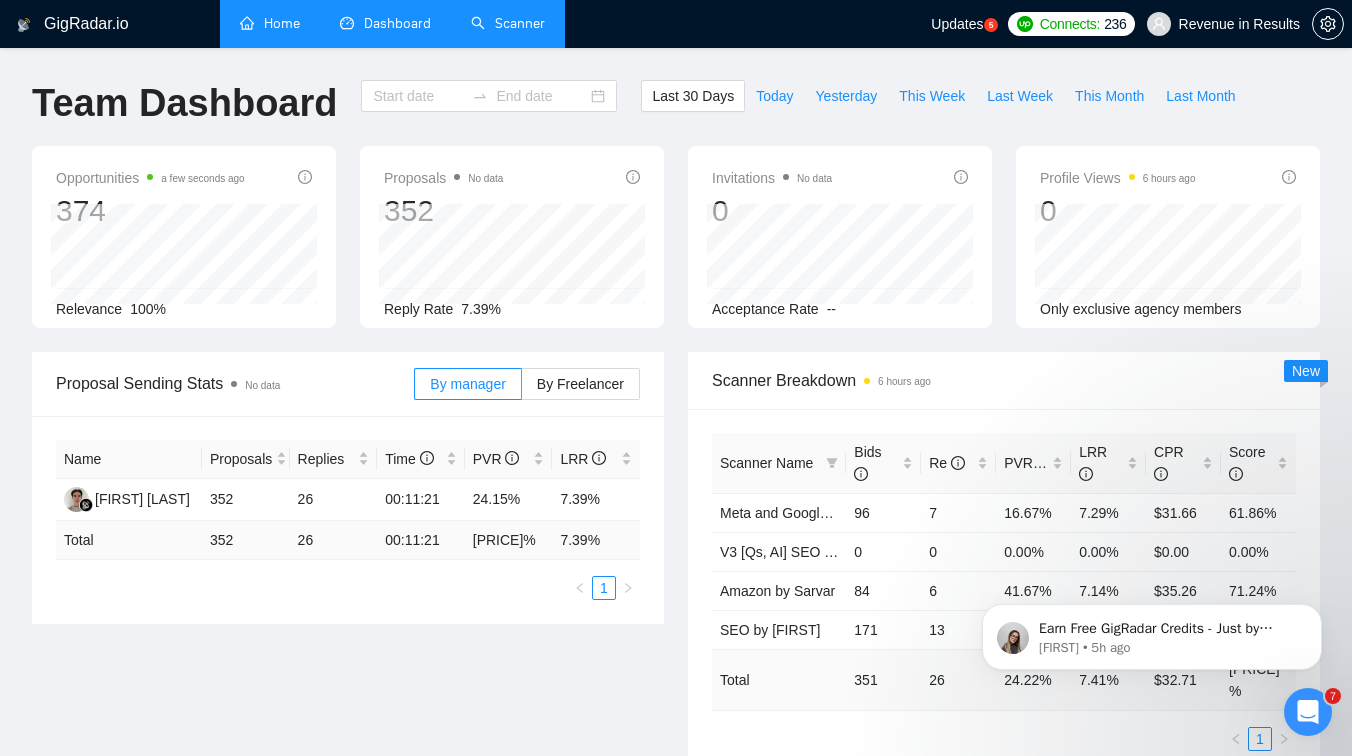 type on "2025-07-05" 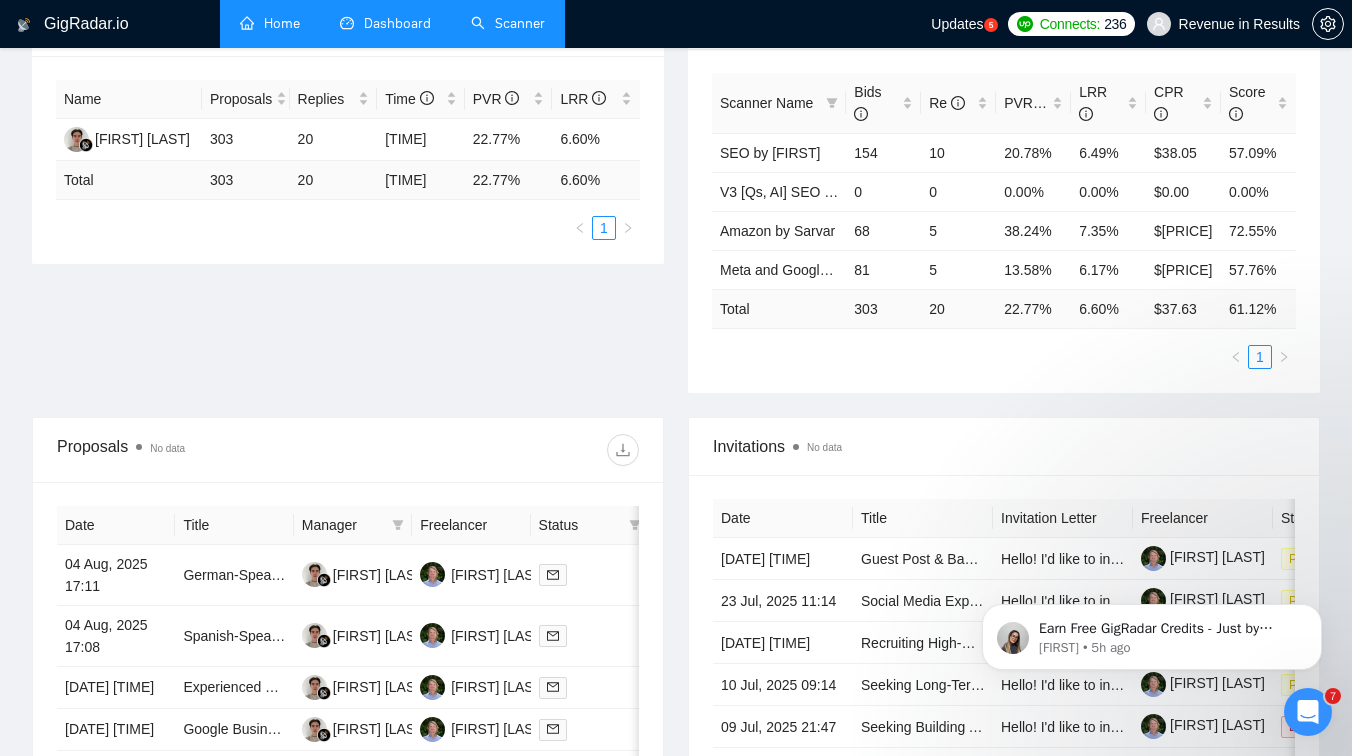 scroll, scrollTop: 0, scrollLeft: 0, axis: both 